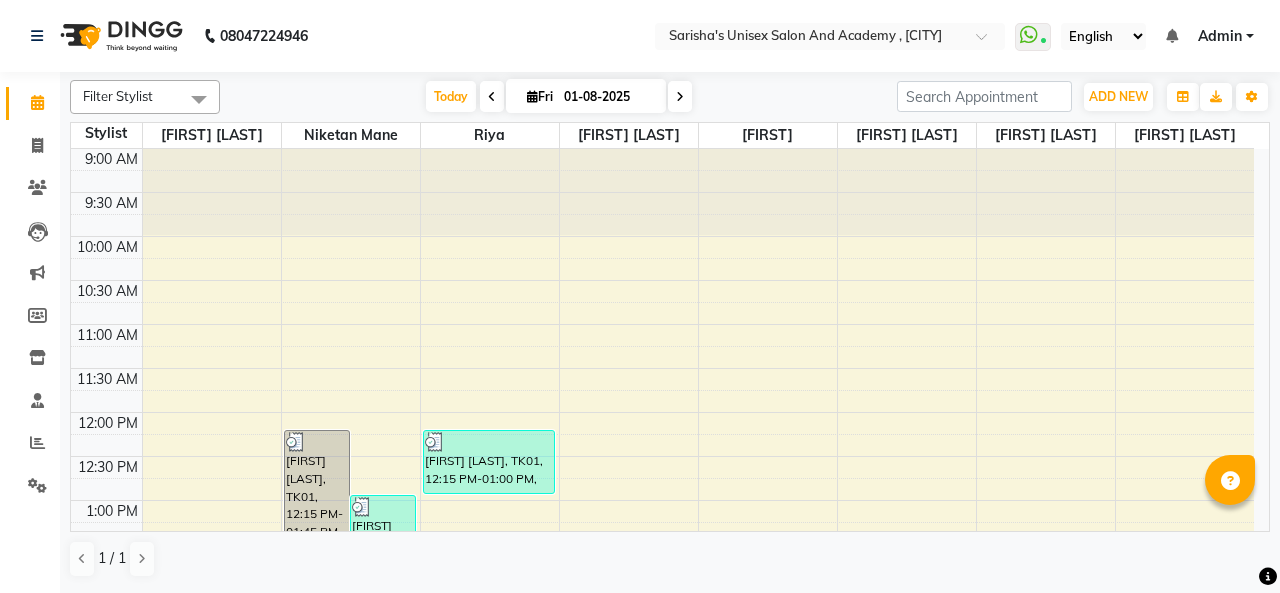 scroll, scrollTop: 0, scrollLeft: 0, axis: both 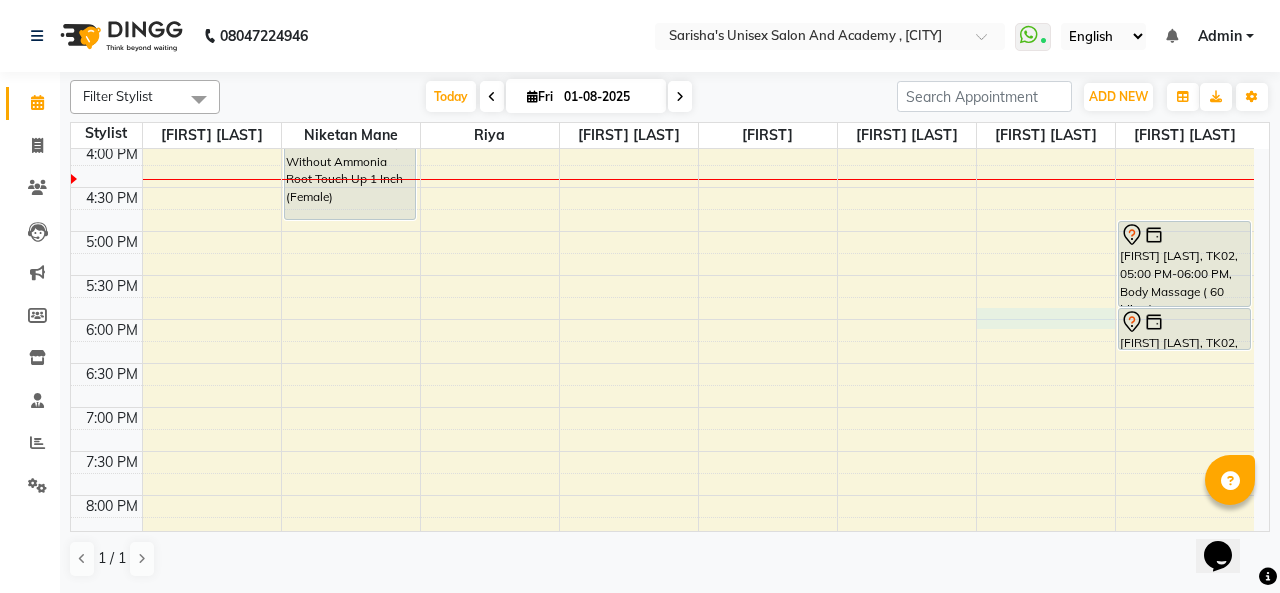 click on "9:00 AM 9:30 AM 10:00 AM 10:30 AM 11:00 AM 11:30 AM 12:00 PM 12:30 PM 1:00 PM 1:30 PM 2:00 PM 2:30 PM 3:00 PM 3:30 PM 4:00 PM 4:30 PM 5:00 PM 5:30 PM 6:00 PM 6:30 PM 7:00 PM 7:30 PM 8:00 PM 8:30 PM 9:00 PM 9:30 PM 10:00 PM 10:30 PM [FIRST] [LAST], TK01, 12:15 PM-01:45 PM, With Ammonia - Root Touch Up 1 Inch (Female) [FIRST] [LAST], TK01, 01:00 PM-02:30 PM, Without Ammonia Root Touch Up 1 Inch (Female) (₹1799) [FIRST] [LAST], TK01, 01:45 PM-02:30 PM, Feet - Premium Pedicure [FIRST] [LAST], TK02, 03:30 PM-05:00 PM, Without Ammonia Root Touch Up 1 Inch (Female) [FIRST] [LAST], TK01, 12:15 PM-01:00 PM, Feet - Premium Pedicure [FIRST] [LAST], TK01, 02:30 PM-03:00 PM, Threading - Eyebrows (₹100),Threading - Upper Lips (₹70) [FIRST] [LAST], TK02, 05:00 PM-06:00 PM, Body Massage ( 60 Mins ) [FIRST] [LAST], TK02, 06:00 PM-06:30 PM, Hydra Boost Clean Up-Dry Skin" at bounding box center (662, 143) 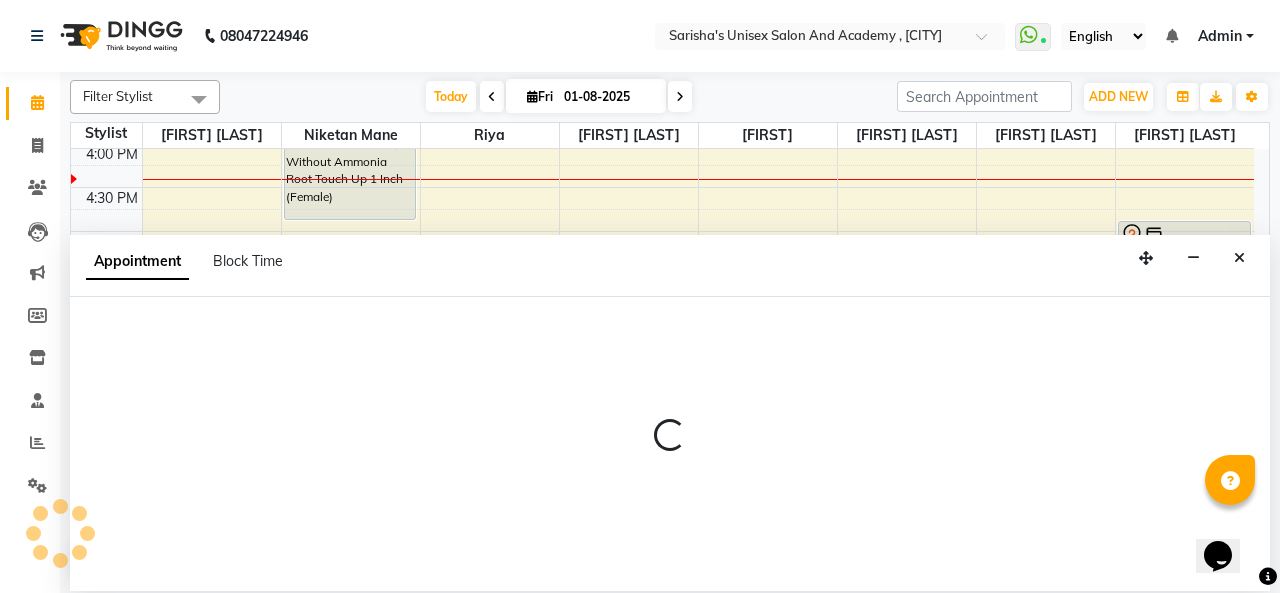 select on "1080" 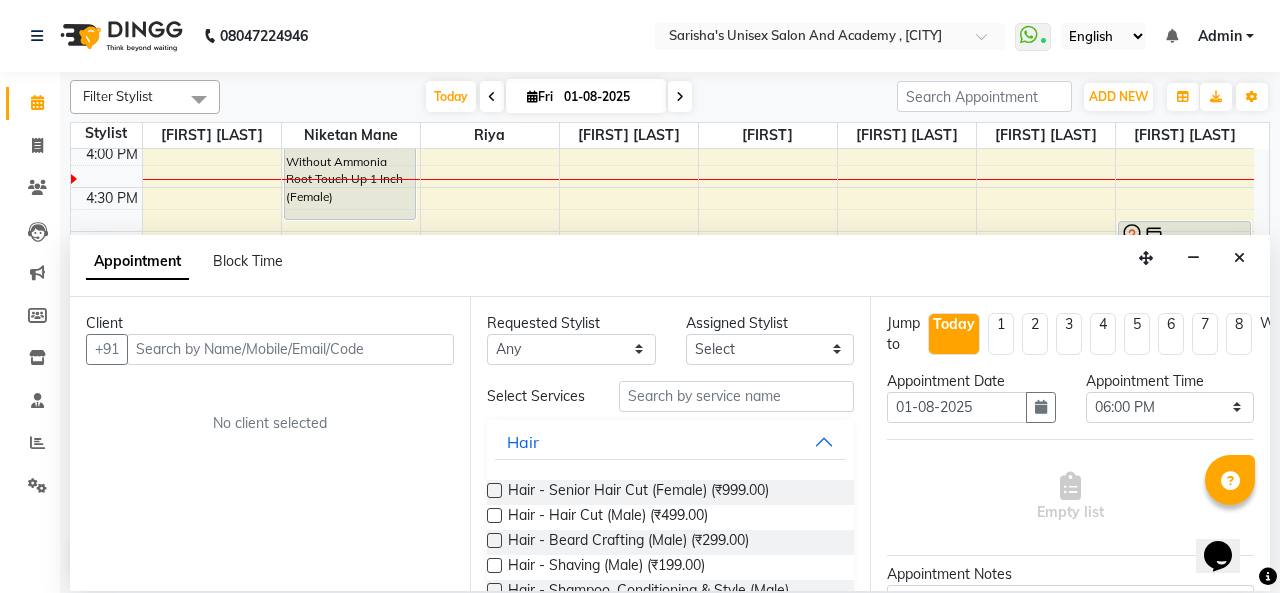 click at bounding box center [290, 349] 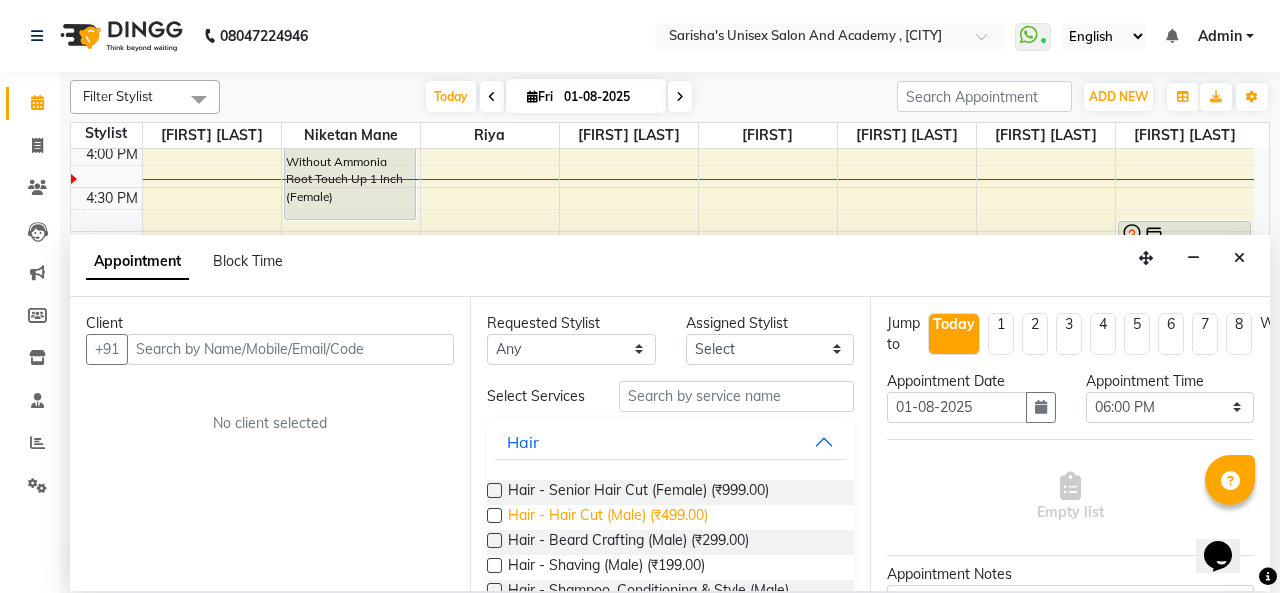 click on "Hair - Hair Cut (Male) (₹499.00)" at bounding box center [608, 517] 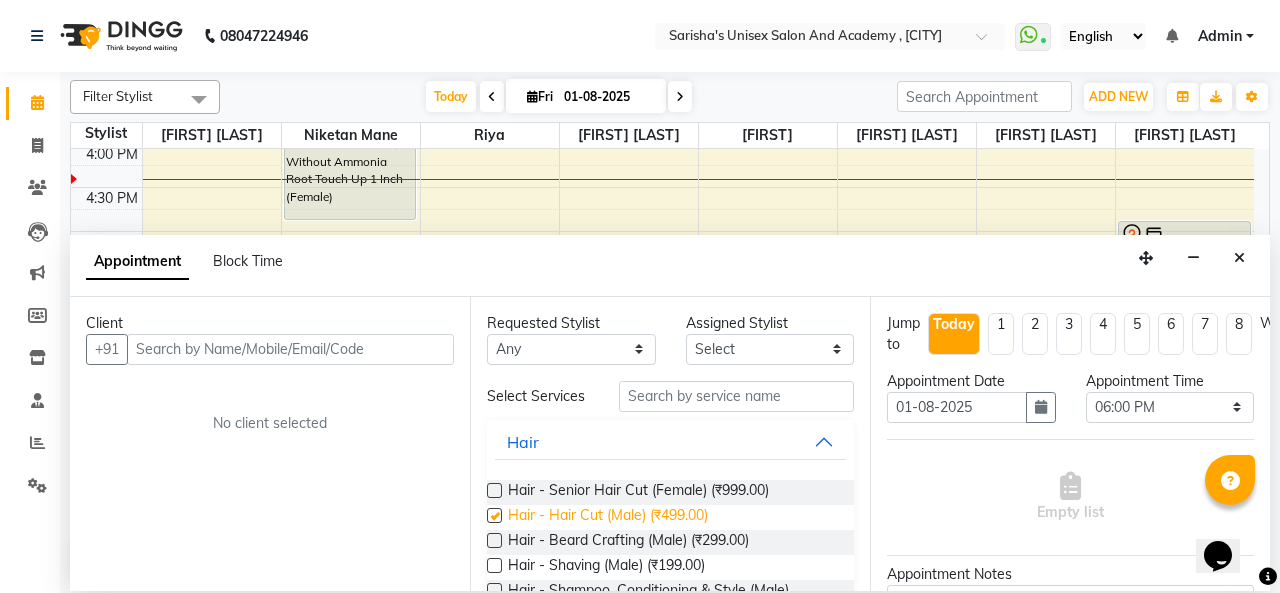 checkbox on "false" 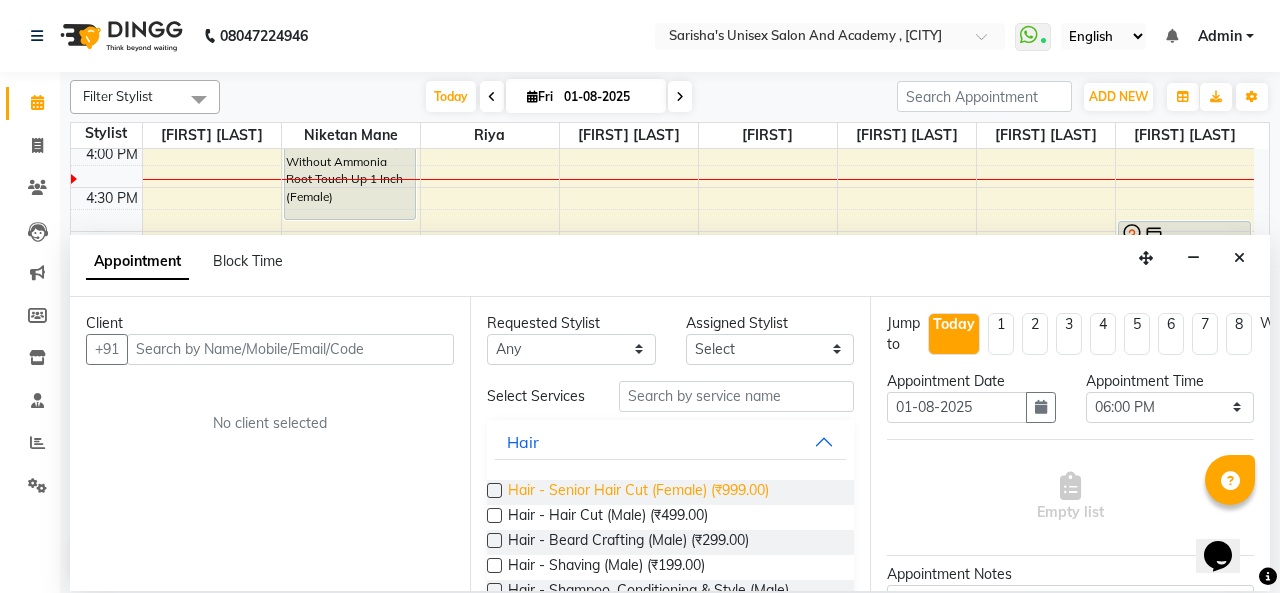 click on "Hair - Senior Hair Cut (Female) (₹999.00)" at bounding box center (638, 492) 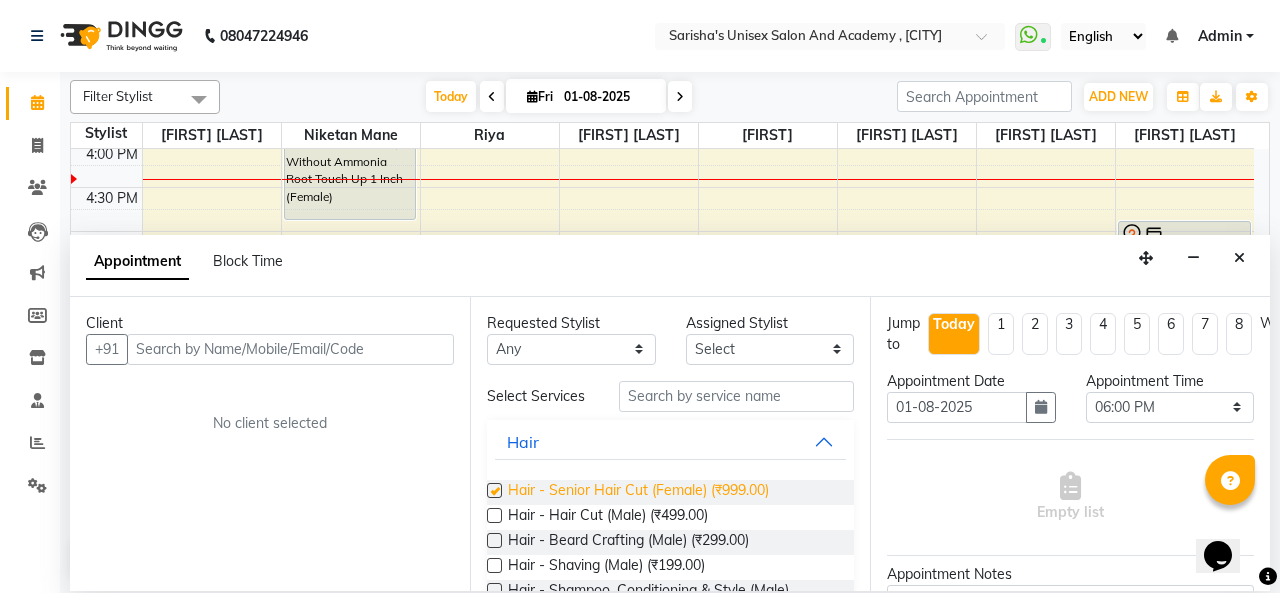 checkbox on "false" 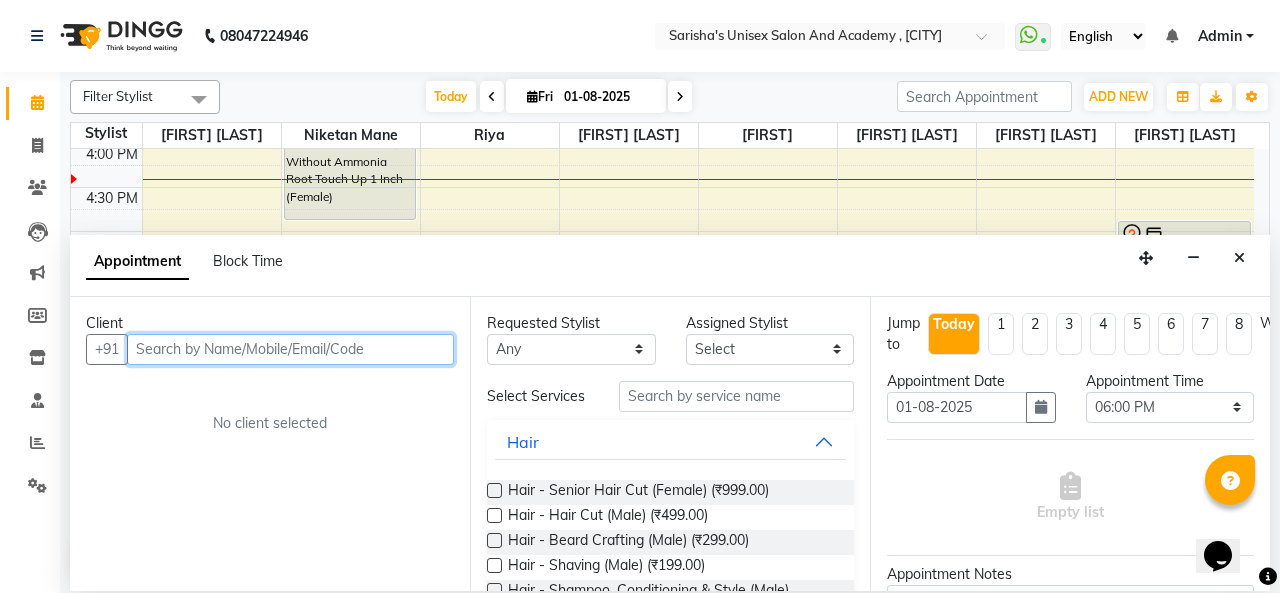 click at bounding box center [290, 349] 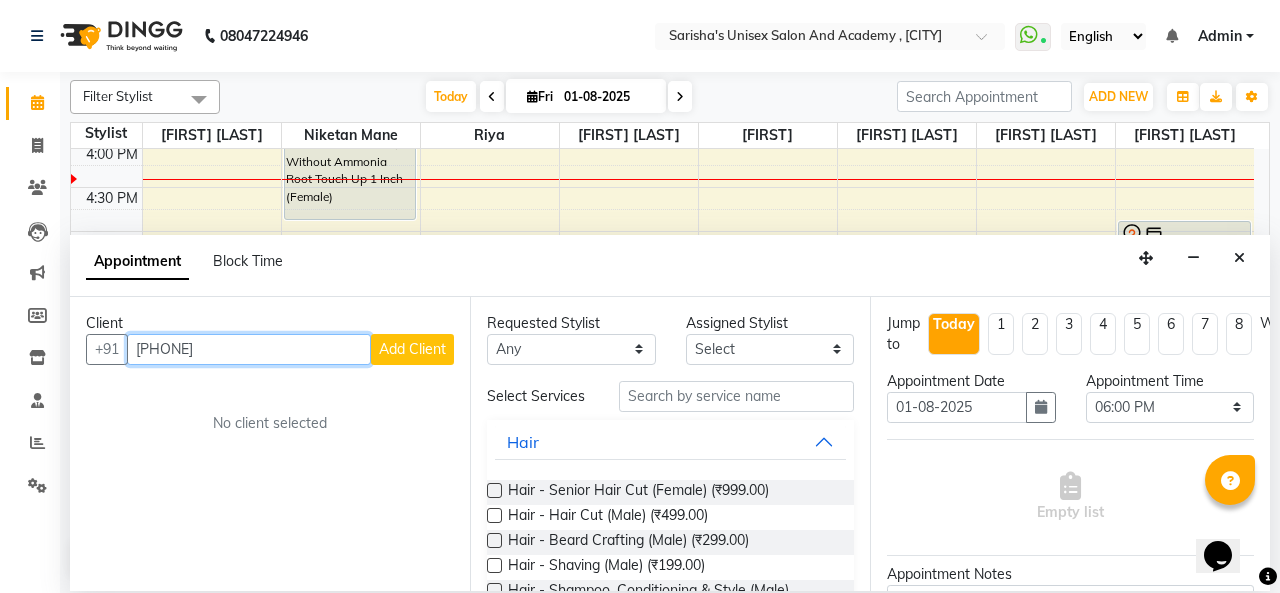 type on "[PHONE]" 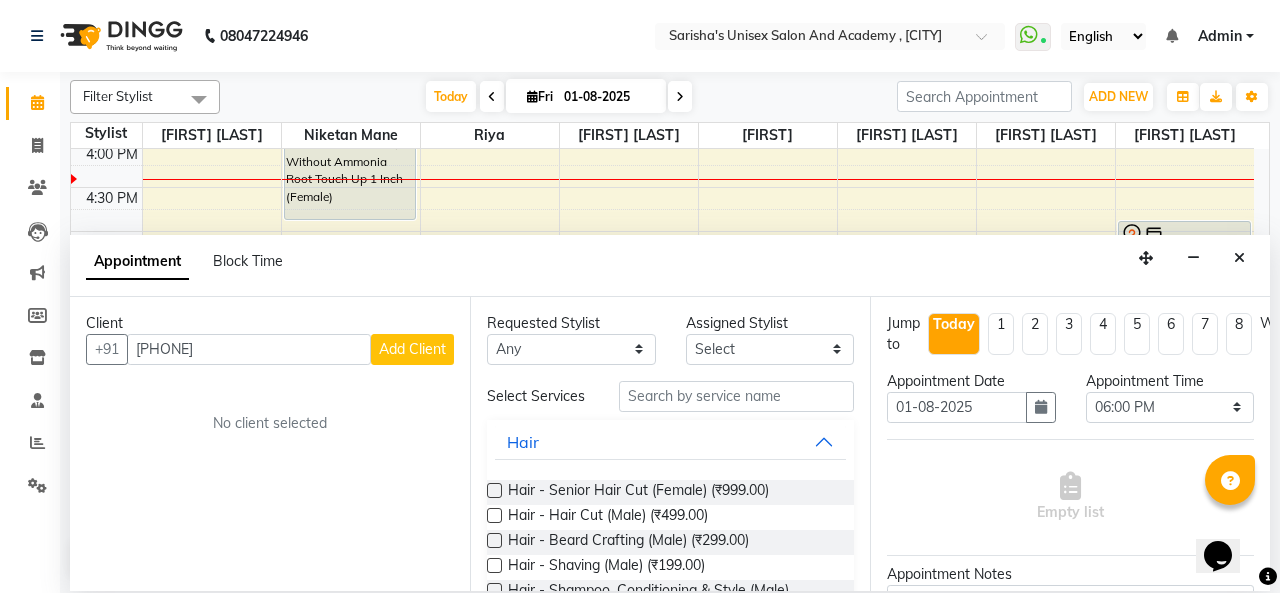 click on "Add Client" at bounding box center (412, 349) 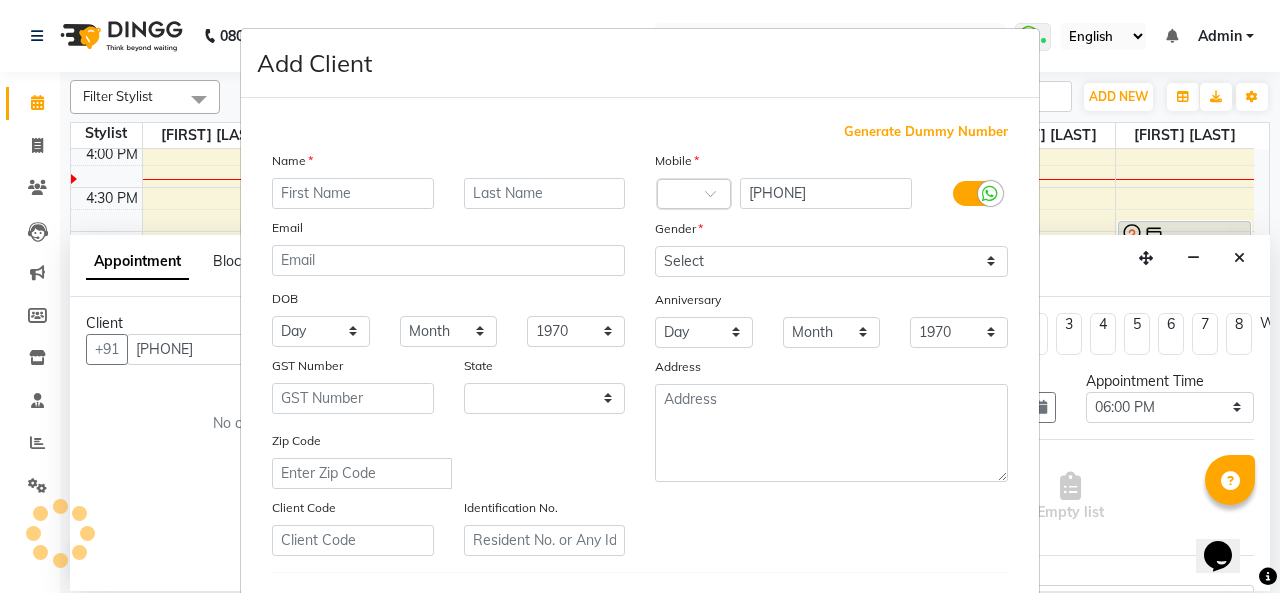 select on "22" 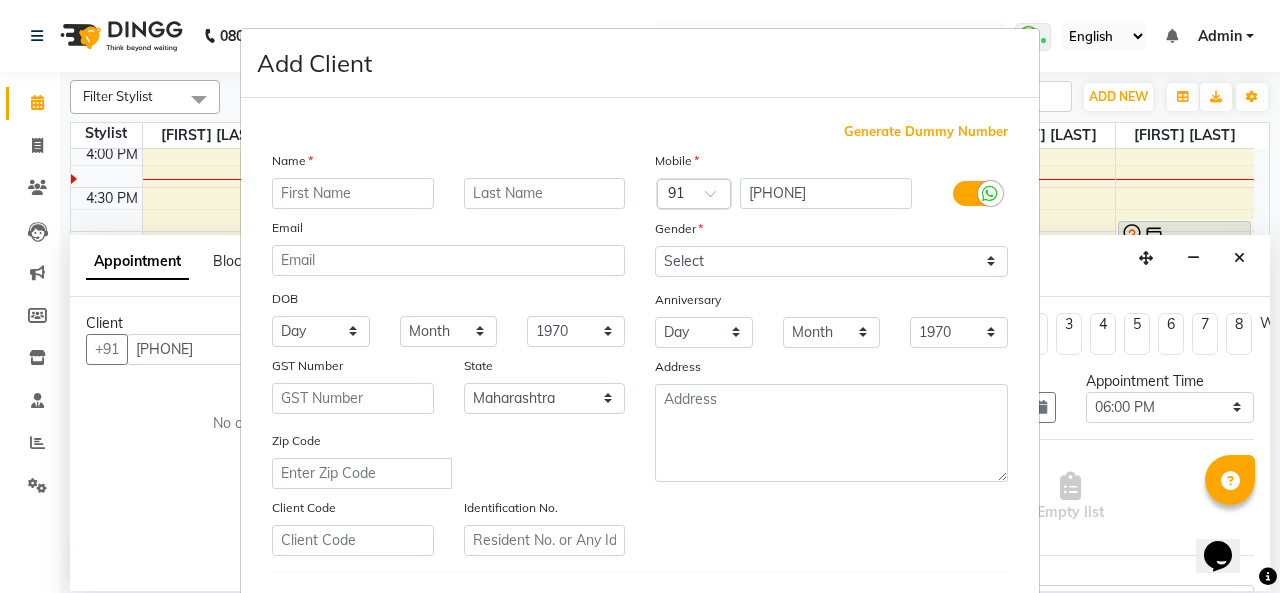 click at bounding box center [353, 193] 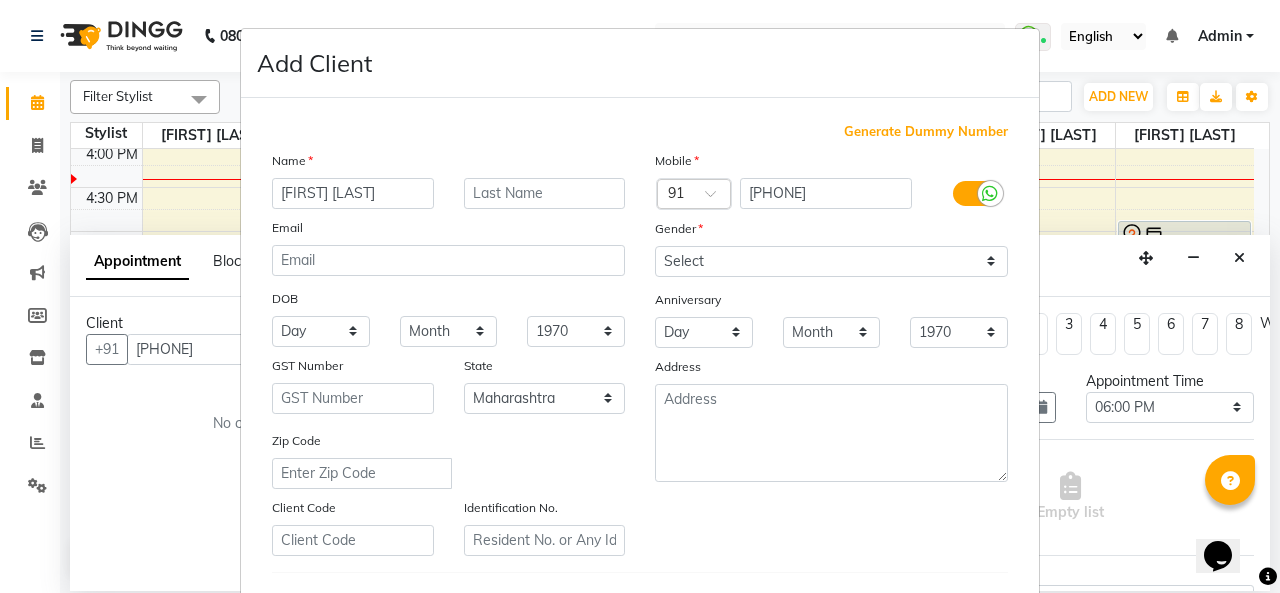 type on "[FIRST] [LAST]" 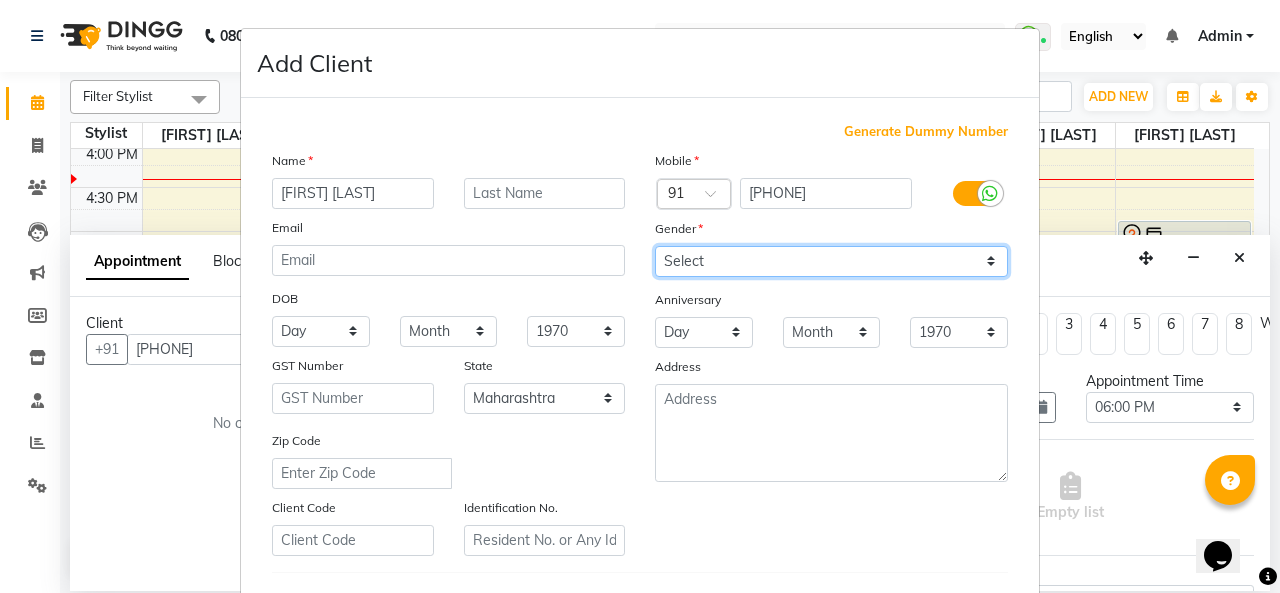 click on "Select Male Female Other Prefer Not To Say" at bounding box center (831, 261) 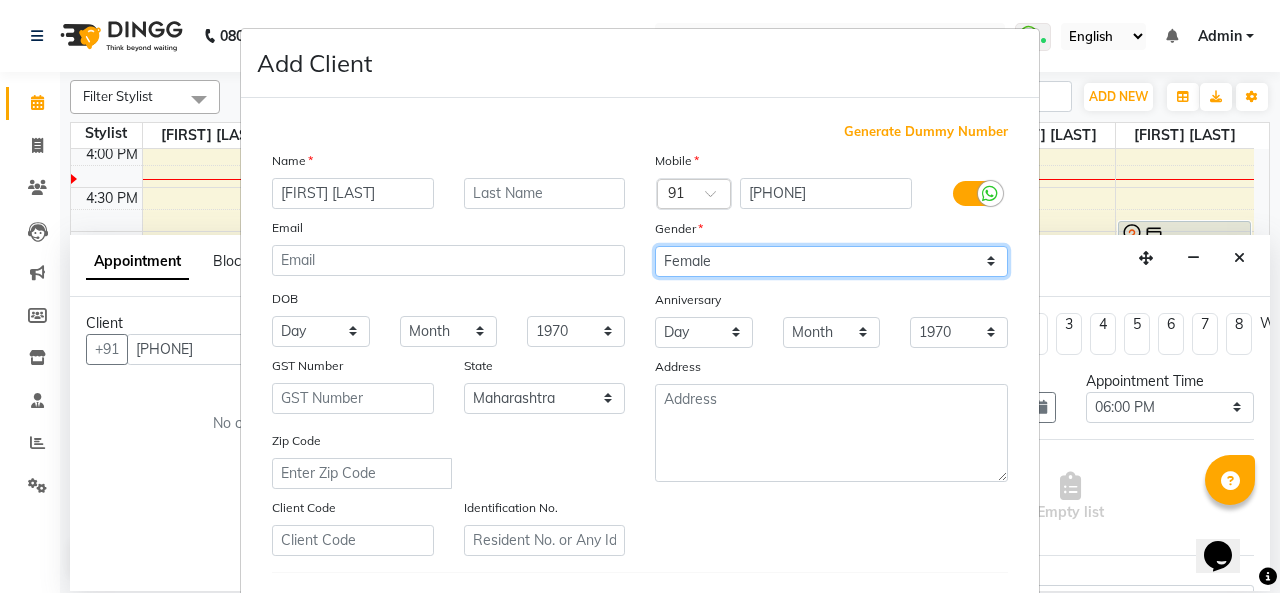 click on "Select Male Female Other Prefer Not To Say" at bounding box center (831, 261) 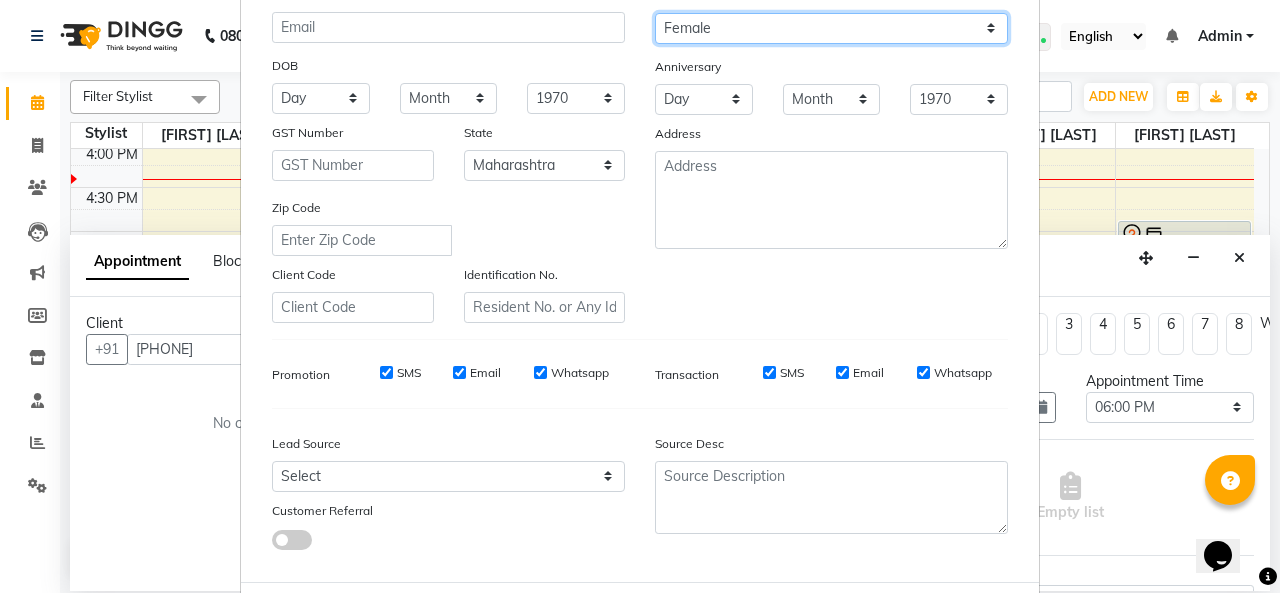 scroll, scrollTop: 326, scrollLeft: 0, axis: vertical 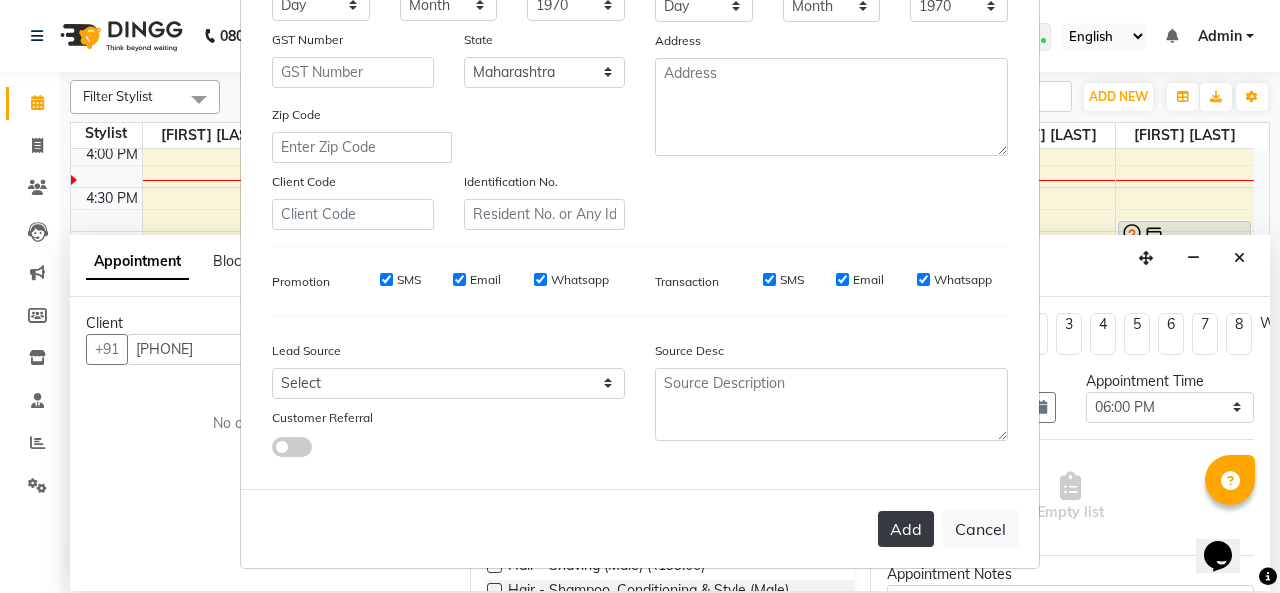 click on "Add" at bounding box center (906, 529) 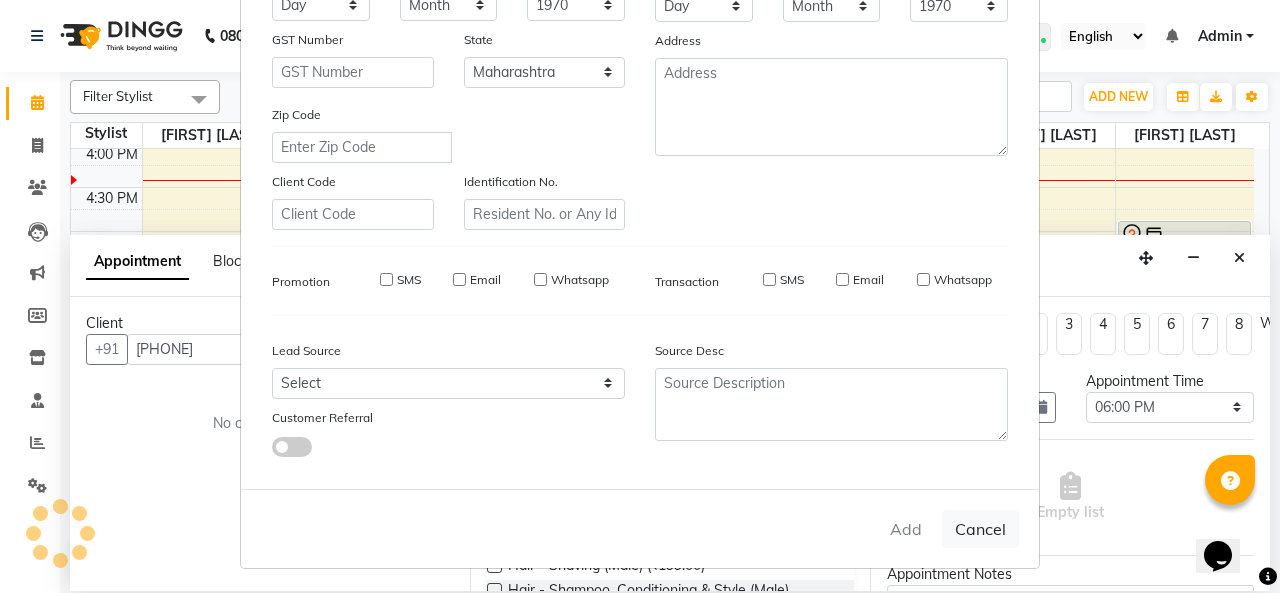 type 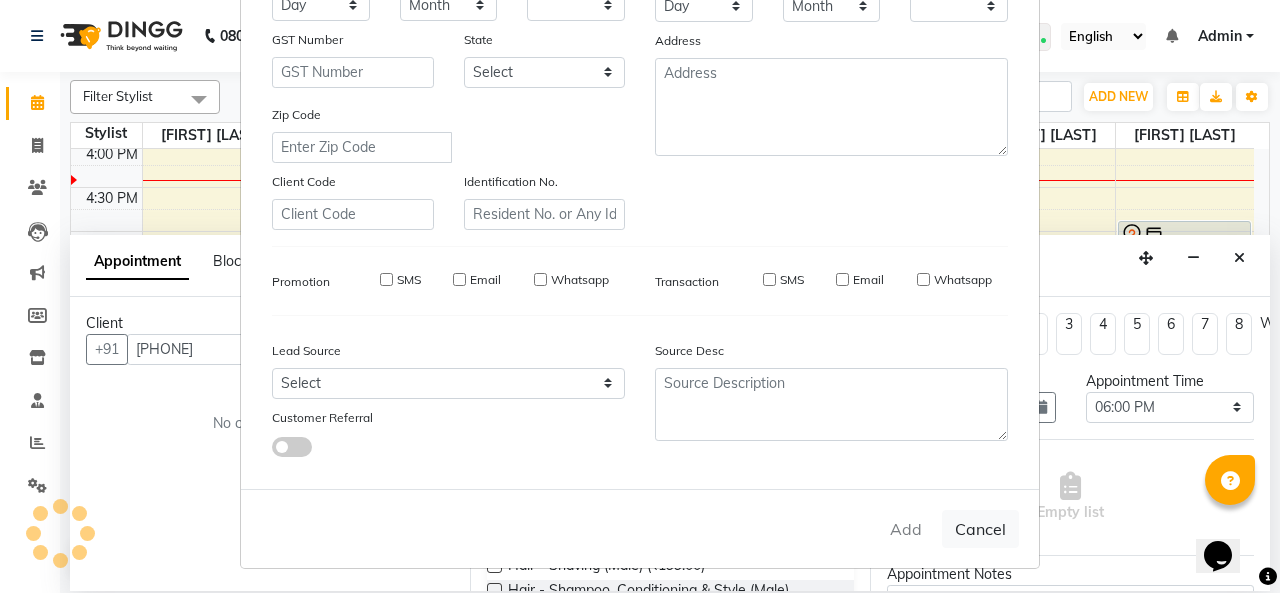 checkbox on "false" 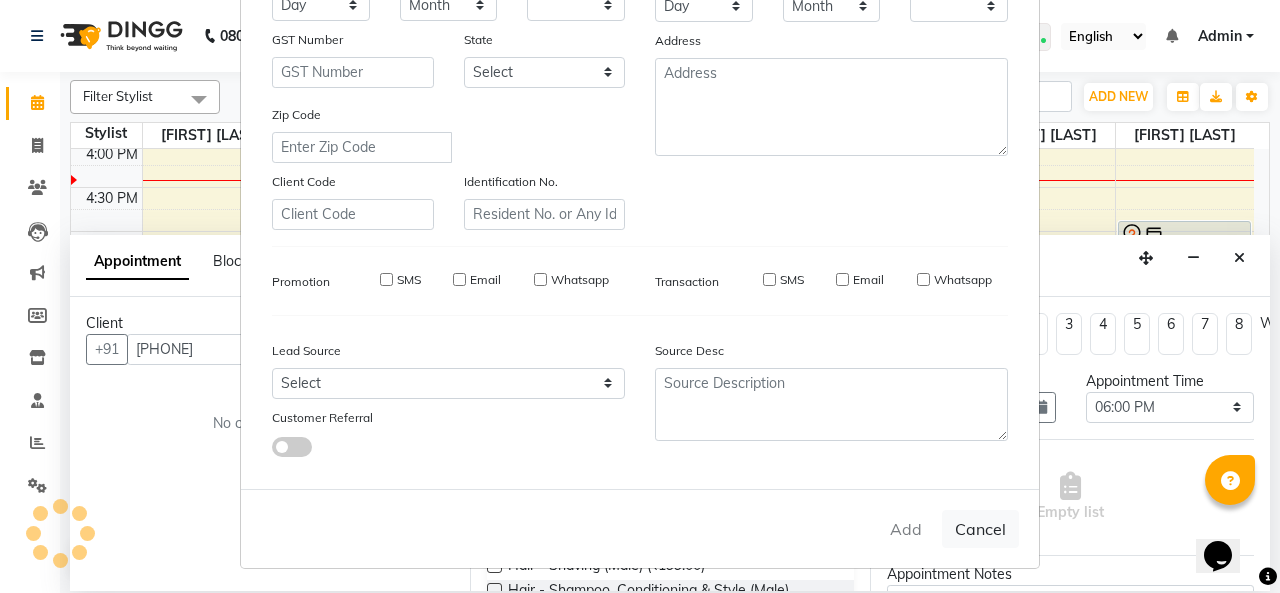 checkbox on "false" 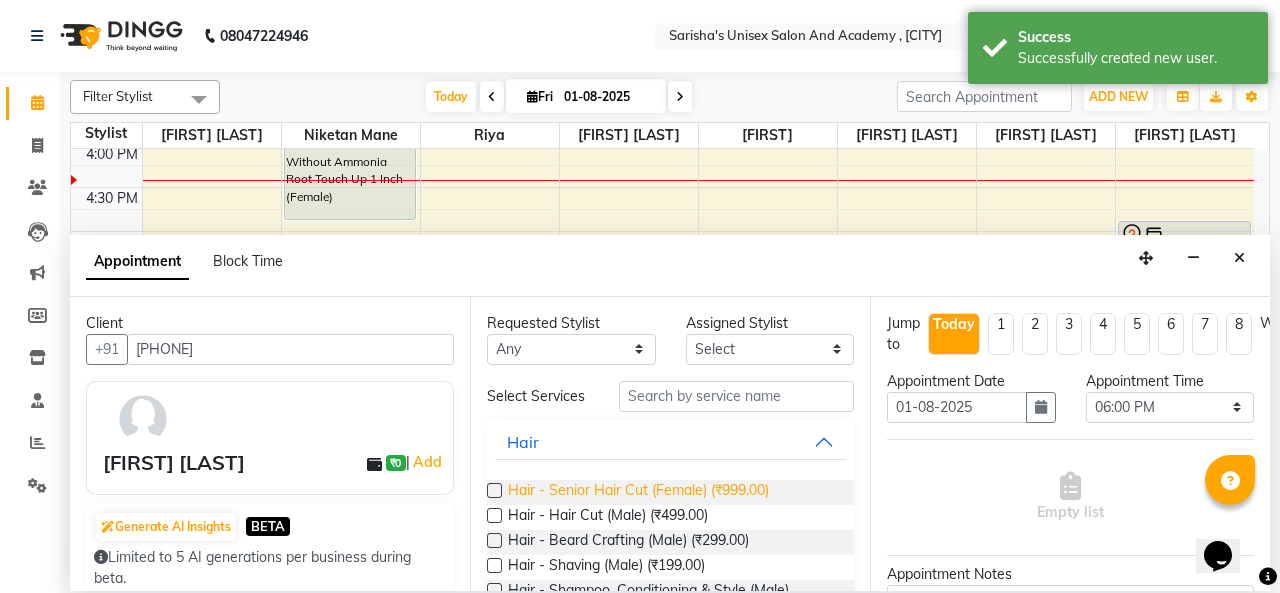 click on "Hair - Senior Hair Cut (Female) (₹999.00)" at bounding box center (638, 492) 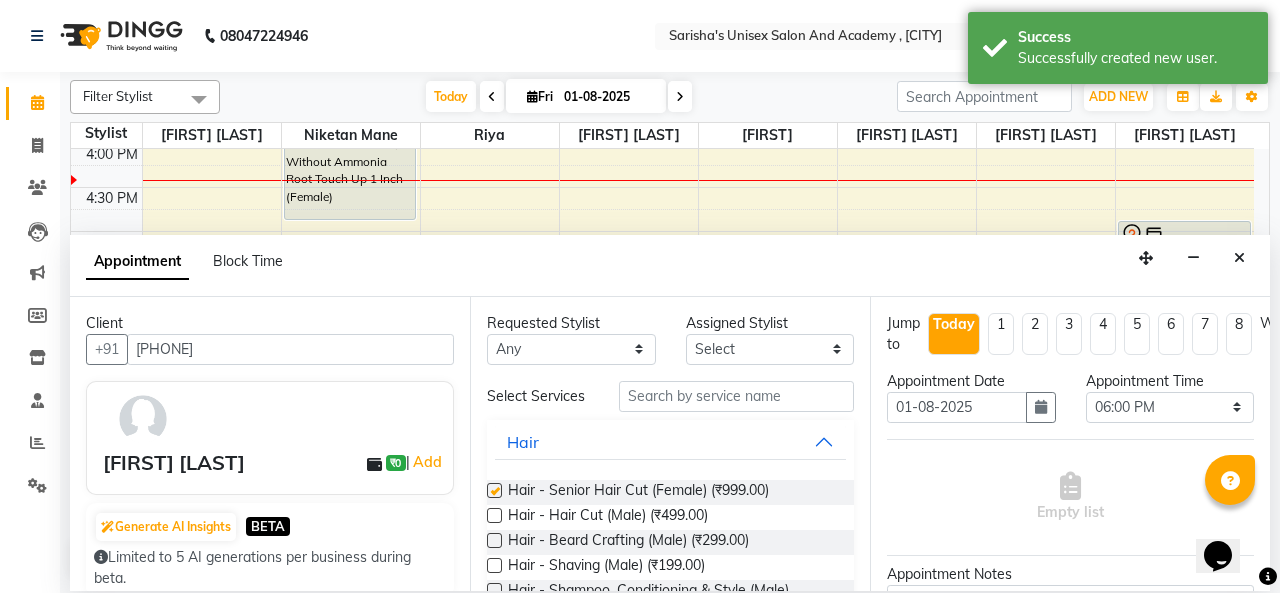 checkbox on "false" 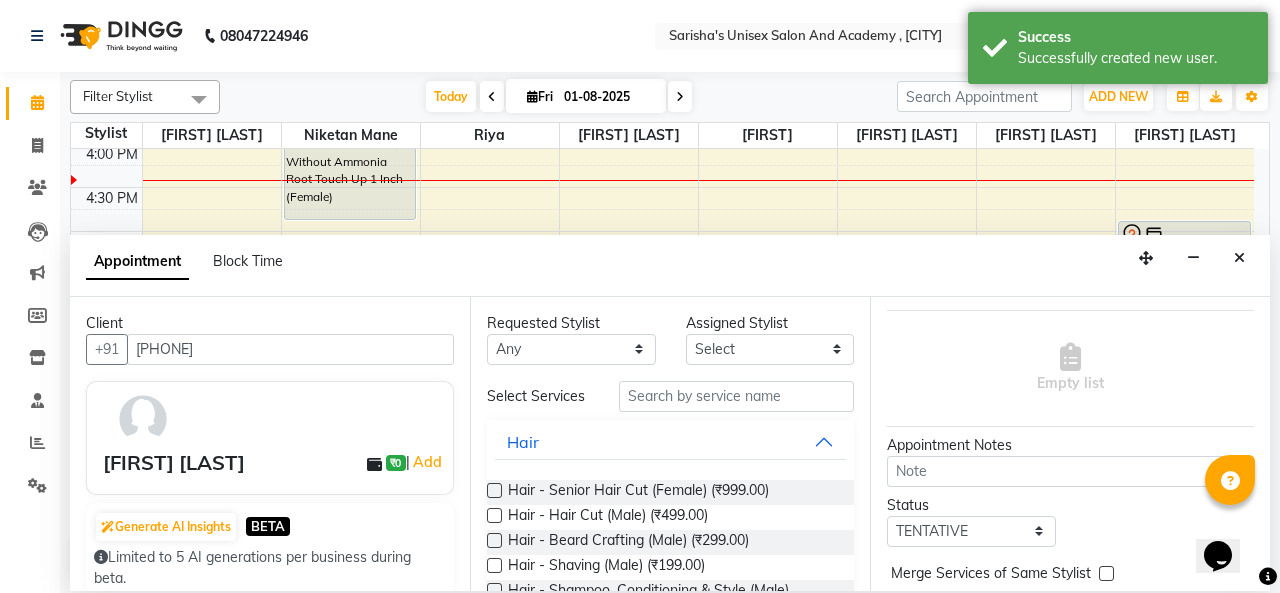scroll, scrollTop: 226, scrollLeft: 0, axis: vertical 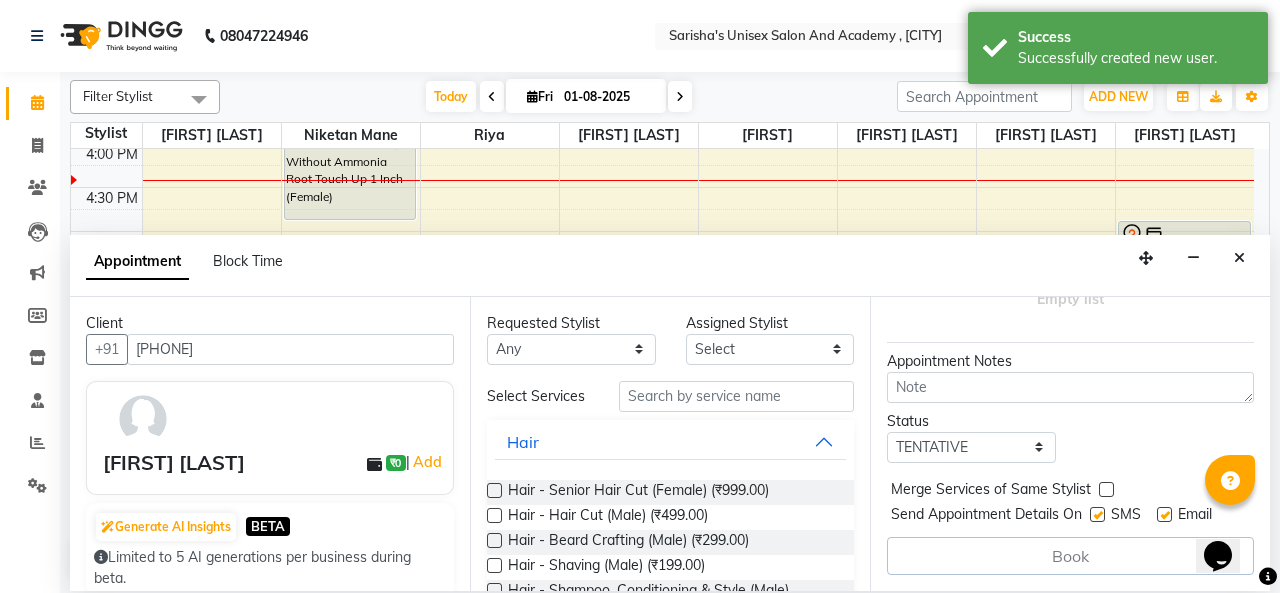 click on "Assigned Stylist" at bounding box center (770, 323) 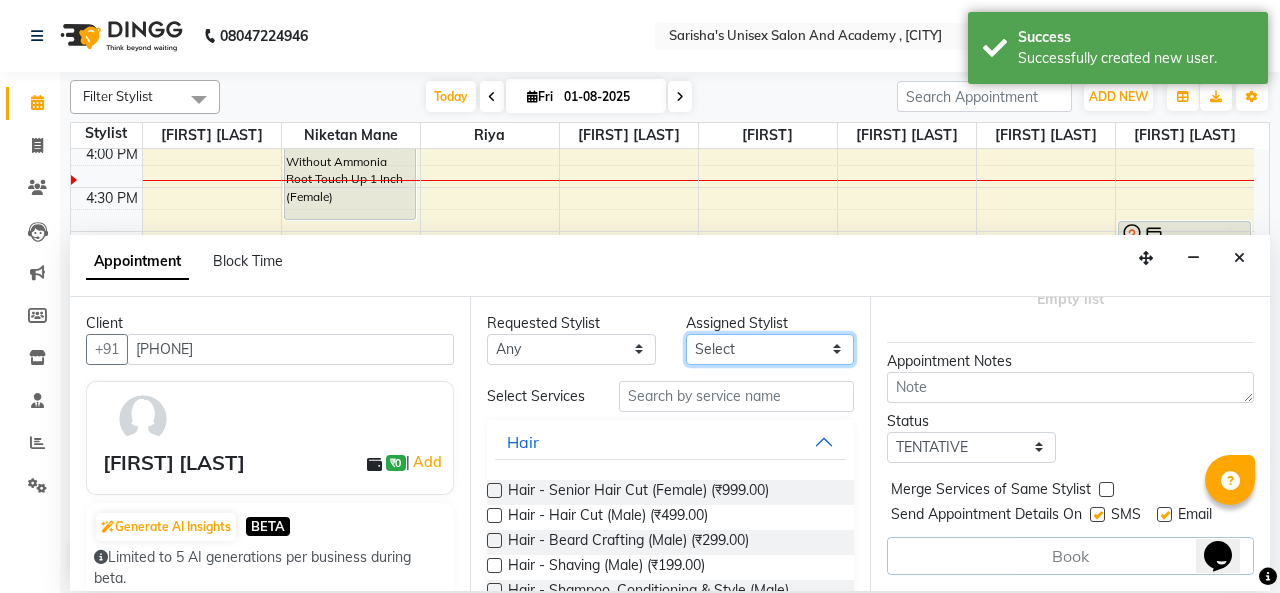click on "Select" at bounding box center [770, 349] 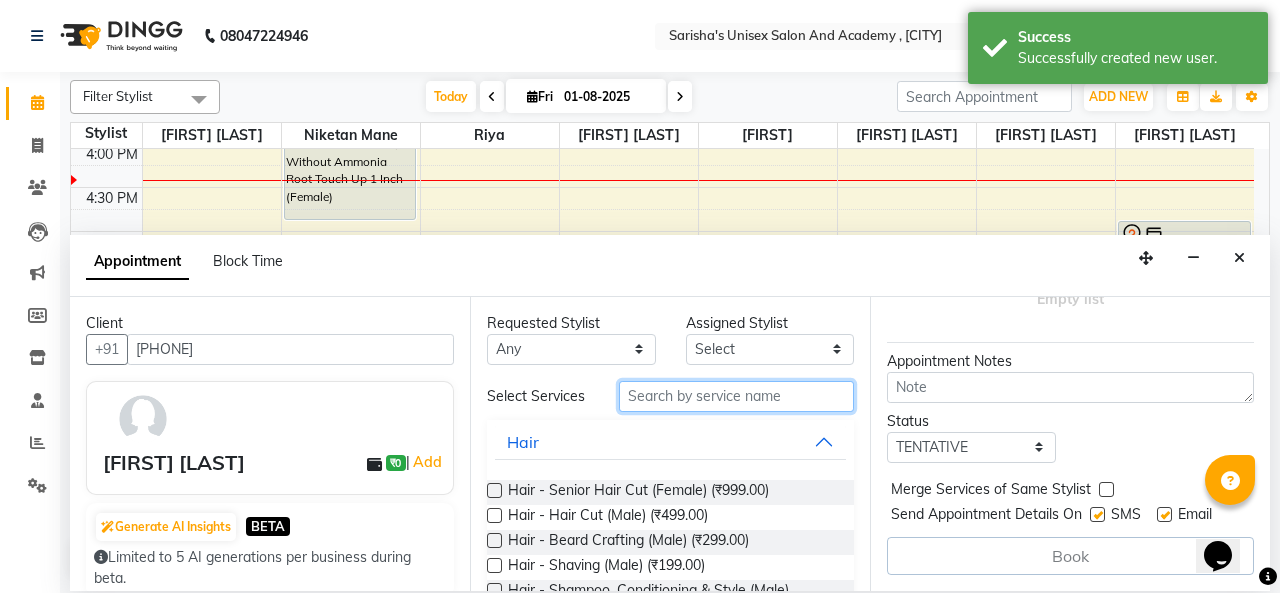 click at bounding box center (736, 396) 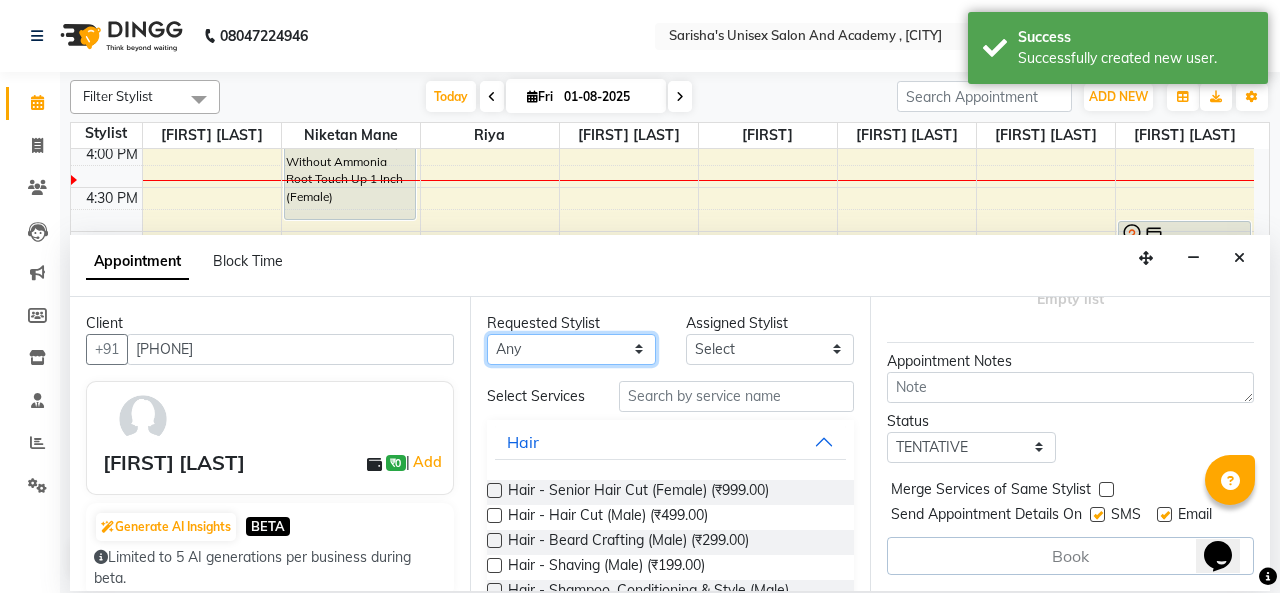 click on "Any" at bounding box center [571, 349] 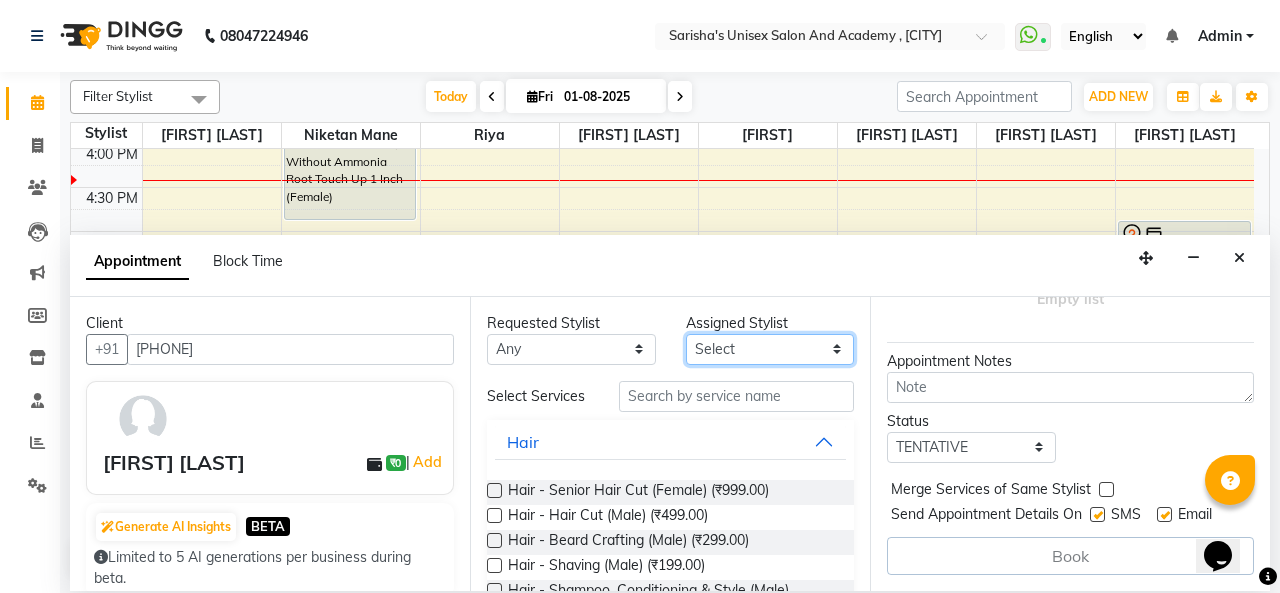 click on "Select" at bounding box center [770, 349] 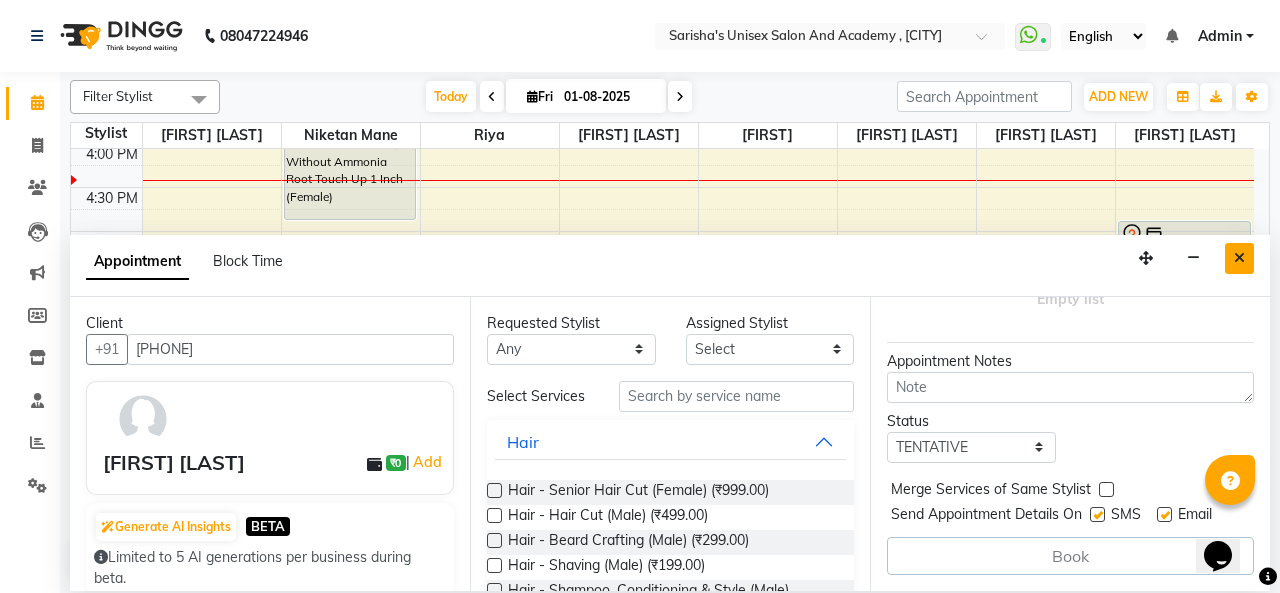 click at bounding box center [1239, 258] 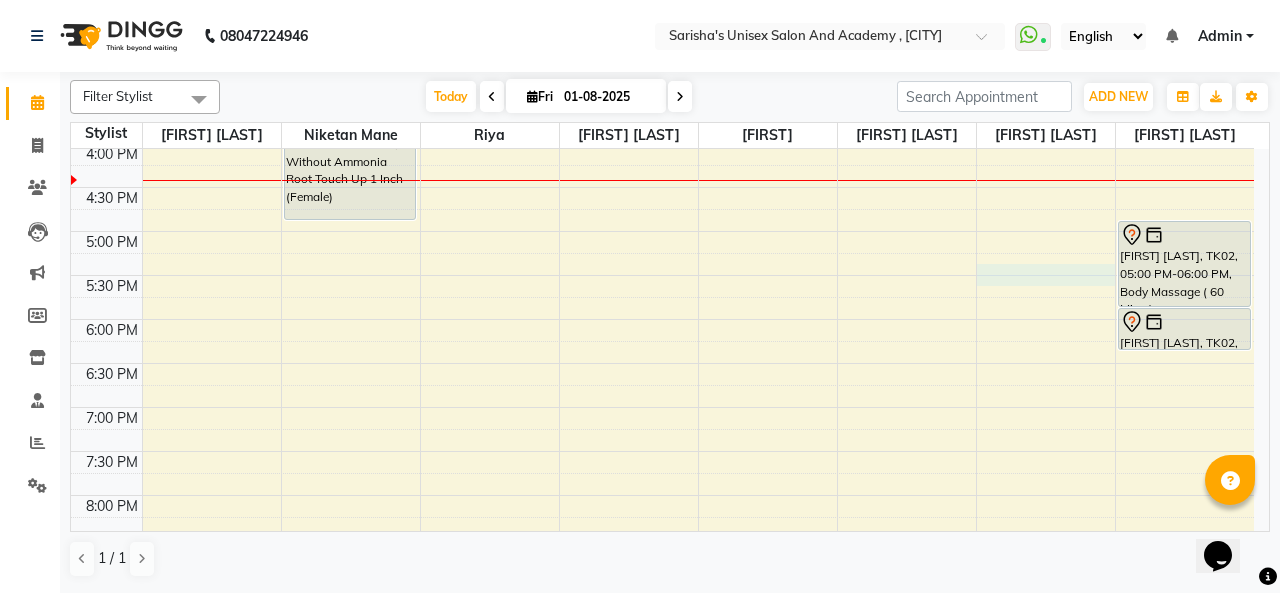 click on "9:00 AM 9:30 AM 10:00 AM 10:30 AM 11:00 AM 11:30 AM 12:00 PM 12:30 PM 1:00 PM 1:30 PM 2:00 PM 2:30 PM 3:00 PM 3:30 PM 4:00 PM 4:30 PM 5:00 PM 5:30 PM 6:00 PM 6:30 PM 7:00 PM 7:30 PM 8:00 PM 8:30 PM 9:00 PM 9:30 PM 10:00 PM 10:30 PM [FIRST] [LAST], TK01, 12:15 PM-01:45 PM, With Ammonia - Root Touch Up 1 Inch (Female) [FIRST] [LAST], TK01, 01:00 PM-02:30 PM, Without Ammonia Root Touch Up 1 Inch (Female) (₹1799) [FIRST] [LAST], TK01, 01:45 PM-02:30 PM, Feet - Premium Pedicure [FIRST] [LAST], TK02, 03:30 PM-05:00 PM, Without Ammonia Root Touch Up 1 Inch (Female) [FIRST] [LAST], TK01, 12:15 PM-01:00 PM, Feet - Premium Pedicure [FIRST] [LAST], TK01, 02:30 PM-03:00 PM, Threading - Eyebrows (₹100),Threading - Upper Lips (₹70) [FIRST] [LAST], TK02, 05:00 PM-06:00 PM, Body Massage ( 60 Mins ) [FIRST] [LAST], TK02, 06:00 PM-06:30 PM, Hydra Boost Clean Up-Dry Skin" at bounding box center (662, 143) 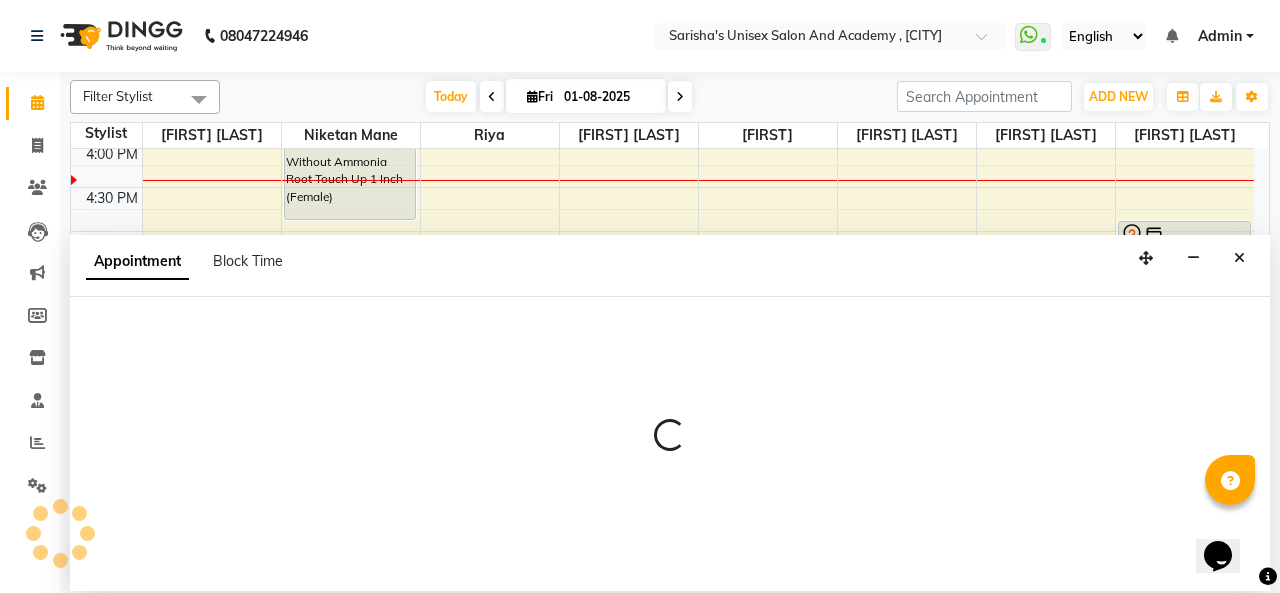 select on "85254" 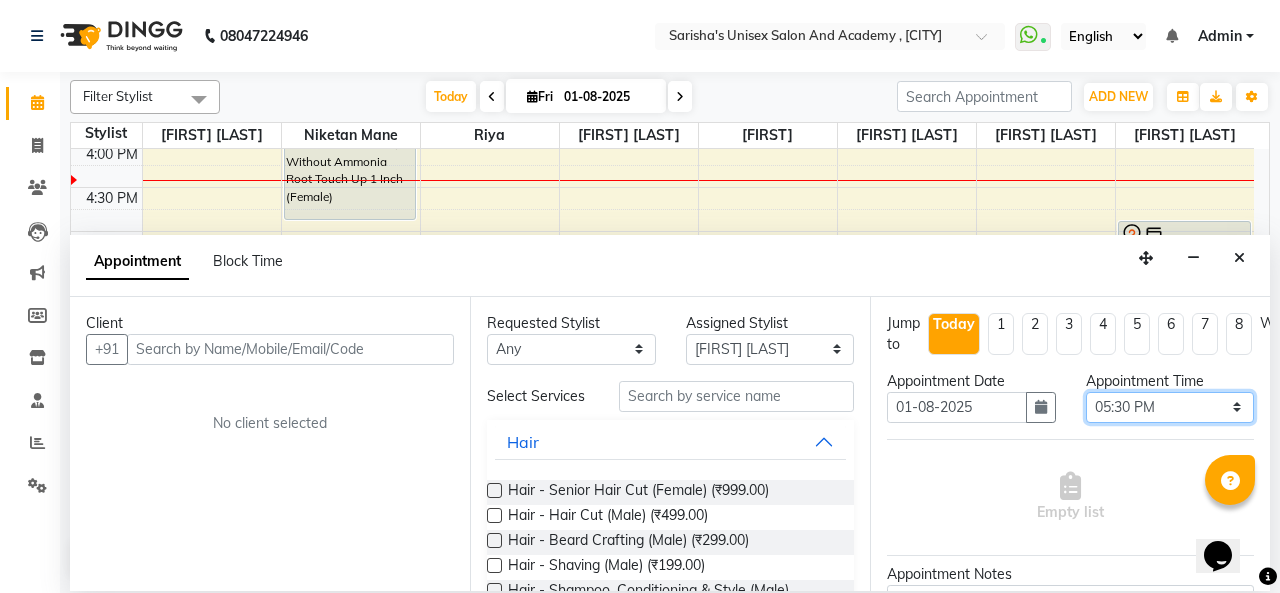 click on "Select 10:00 AM 10:15 AM 10:30 AM 10:45 AM 11:00 AM 11:15 AM 11:30 AM 11:45 AM 12:00 PM 12:15 PM 12:30 PM 12:45 PM 01:00 PM 01:15 PM 01:30 PM 01:45 PM 02:00 PM 02:15 PM 02:30 PM 02:45 PM 03:00 PM 03:15 PM 03:30 PM 03:45 PM 04:00 PM 04:15 PM 04:30 PM 04:45 PM 05:00 PM 05:15 PM 05:30 PM 05:45 PM 06:00 PM 06:15 PM 06:30 PM 06:45 PM 07:00 PM 07:15 PM 07:30 PM 07:45 PM 08:00 PM 08:15 PM 08:30 PM 08:45 PM 09:00 PM 09:15 PM 09:30 PM 09:45 PM 10:00 PM" at bounding box center (1170, 407) 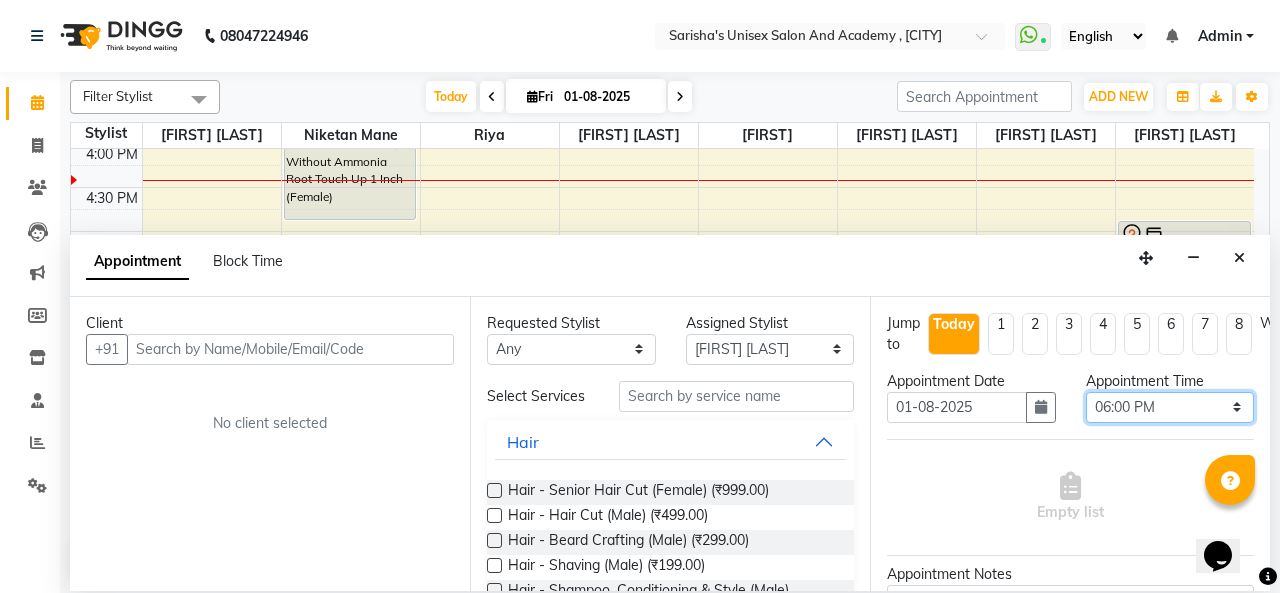 click on "Select 10:00 AM 10:15 AM 10:30 AM 10:45 AM 11:00 AM 11:15 AM 11:30 AM 11:45 AM 12:00 PM 12:15 PM 12:30 PM 12:45 PM 01:00 PM 01:15 PM 01:30 PM 01:45 PM 02:00 PM 02:15 PM 02:30 PM 02:45 PM 03:00 PM 03:15 PM 03:30 PM 03:45 PM 04:00 PM 04:15 PM 04:30 PM 04:45 PM 05:00 PM 05:15 PM 05:30 PM 05:45 PM 06:00 PM 06:15 PM 06:30 PM 06:45 PM 07:00 PM 07:15 PM 07:30 PM 07:45 PM 08:00 PM 08:15 PM 08:30 PM 08:45 PM 09:00 PM 09:15 PM 09:30 PM 09:45 PM 10:00 PM" at bounding box center [1170, 407] 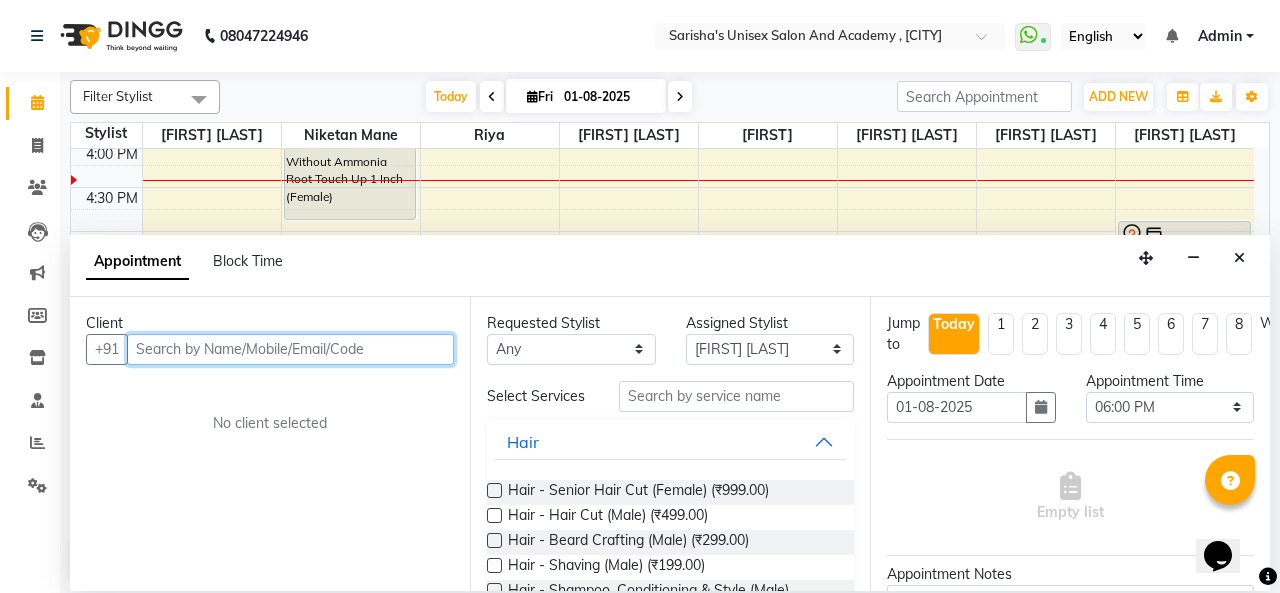 click at bounding box center [290, 349] 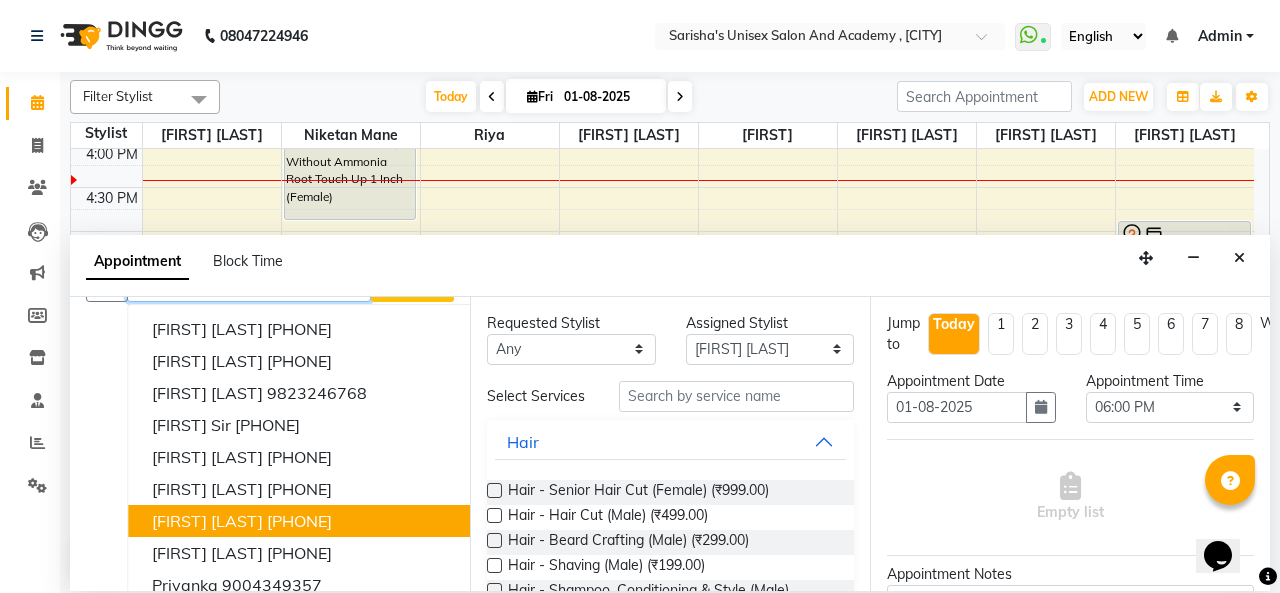 scroll, scrollTop: 0, scrollLeft: 0, axis: both 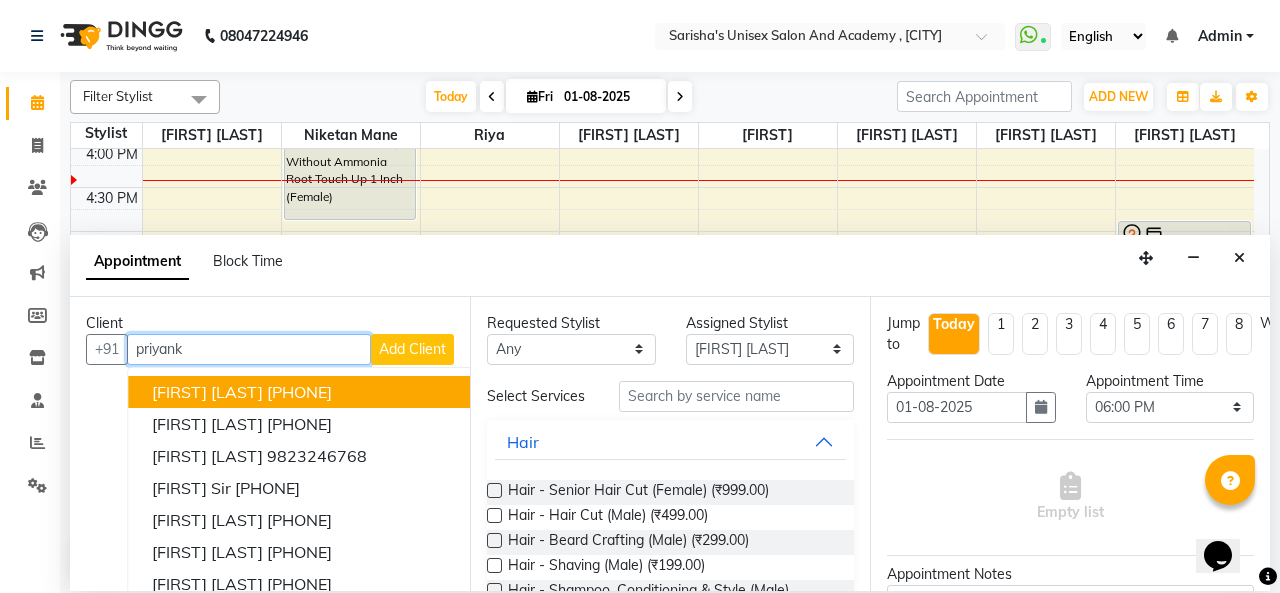 click on "priyank" at bounding box center (249, 349) 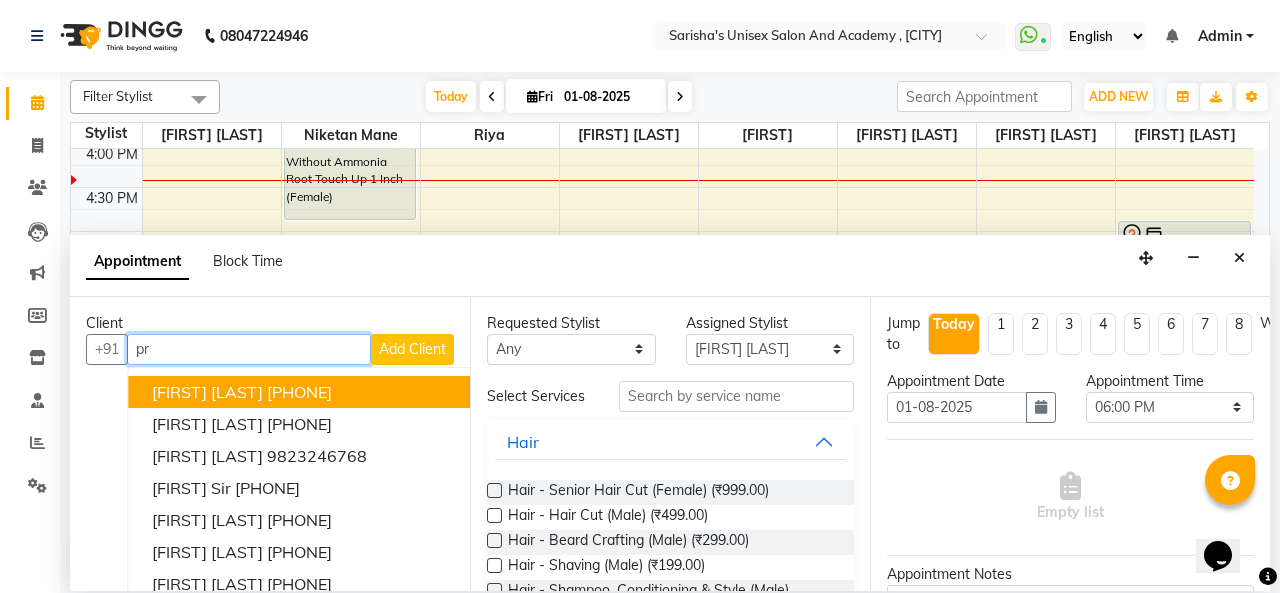type on "p" 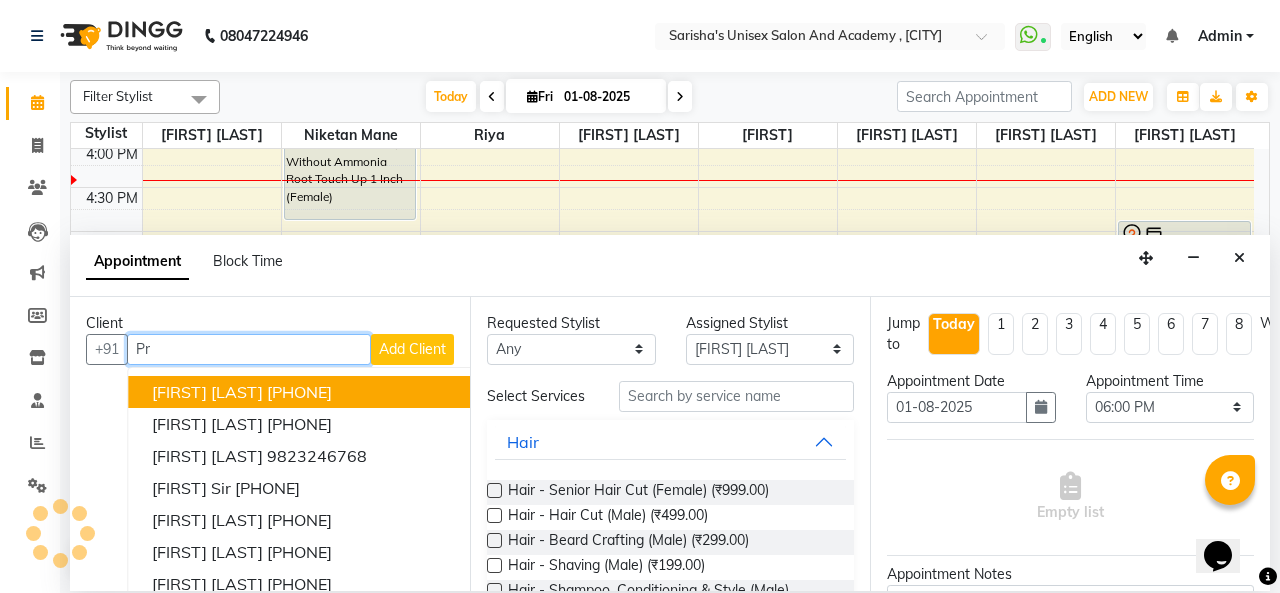 type on "P" 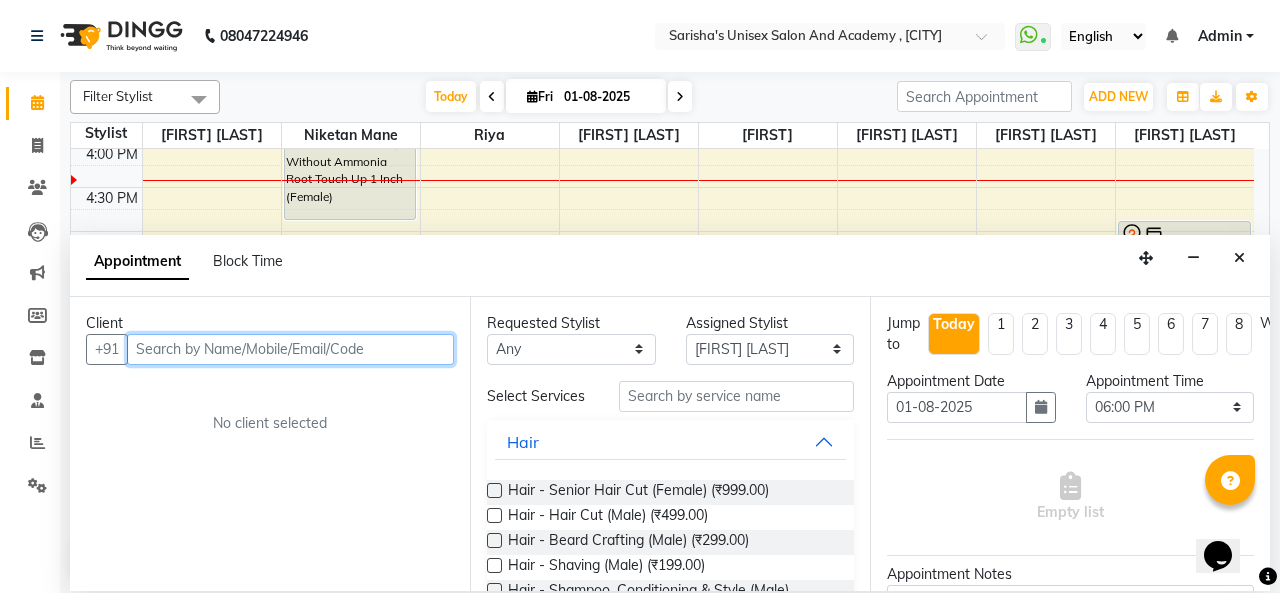 type on "8" 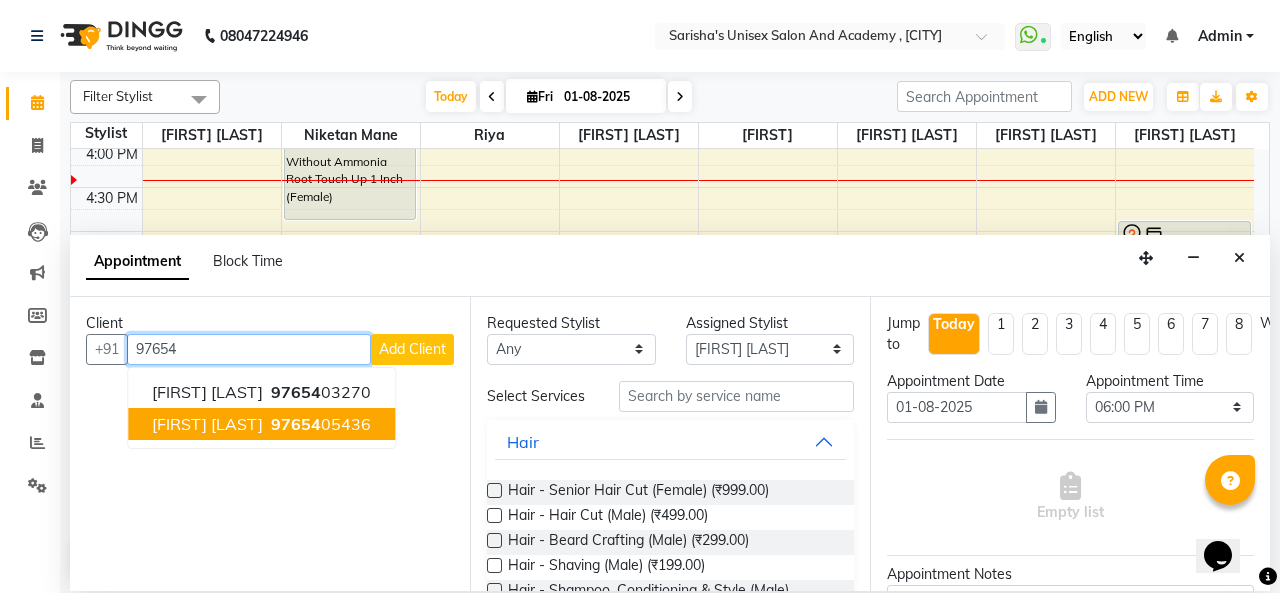 click on "97654" at bounding box center [296, 424] 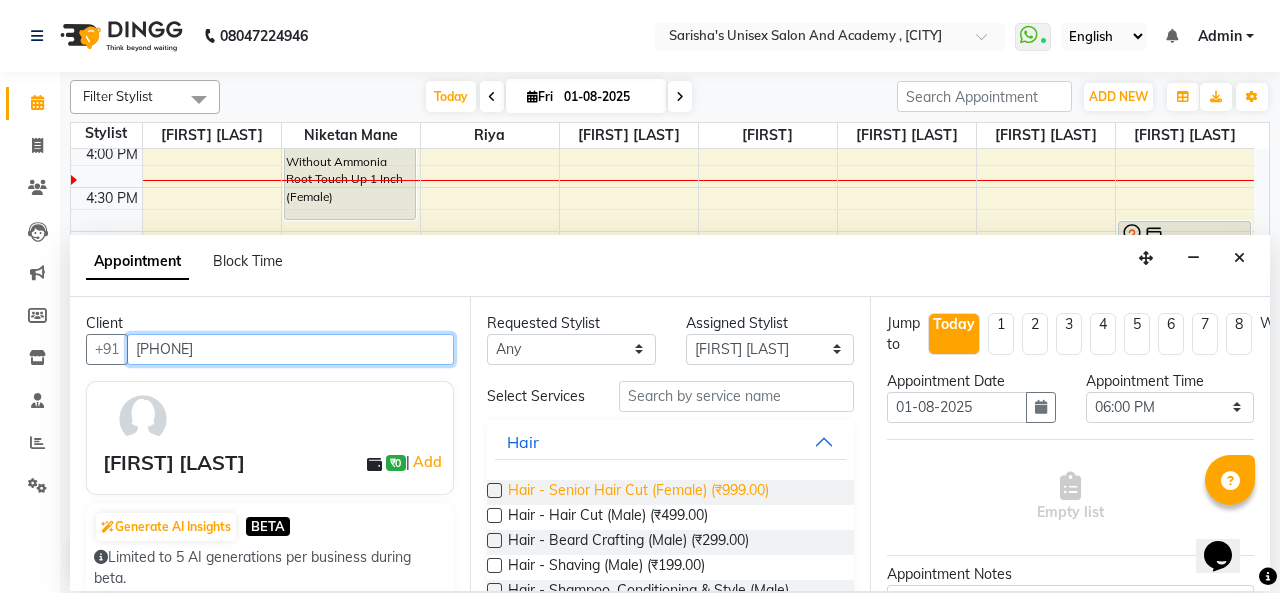 type on "[PHONE]" 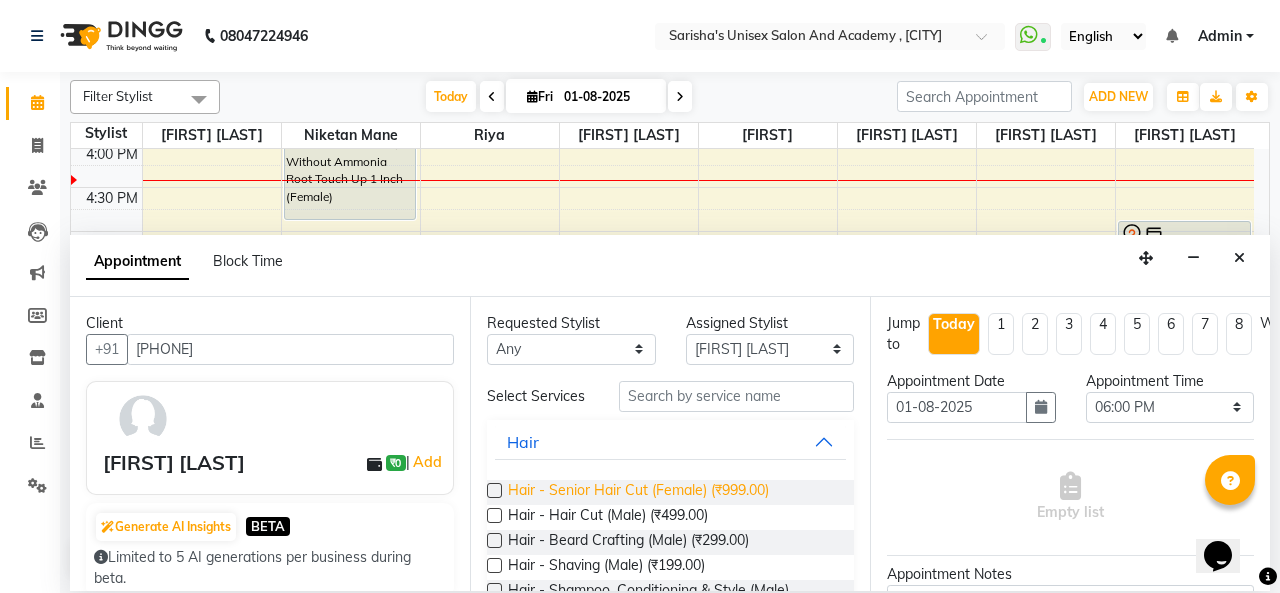 click on "Hair - Senior Hair Cut (Female) (₹999.00)" at bounding box center (638, 492) 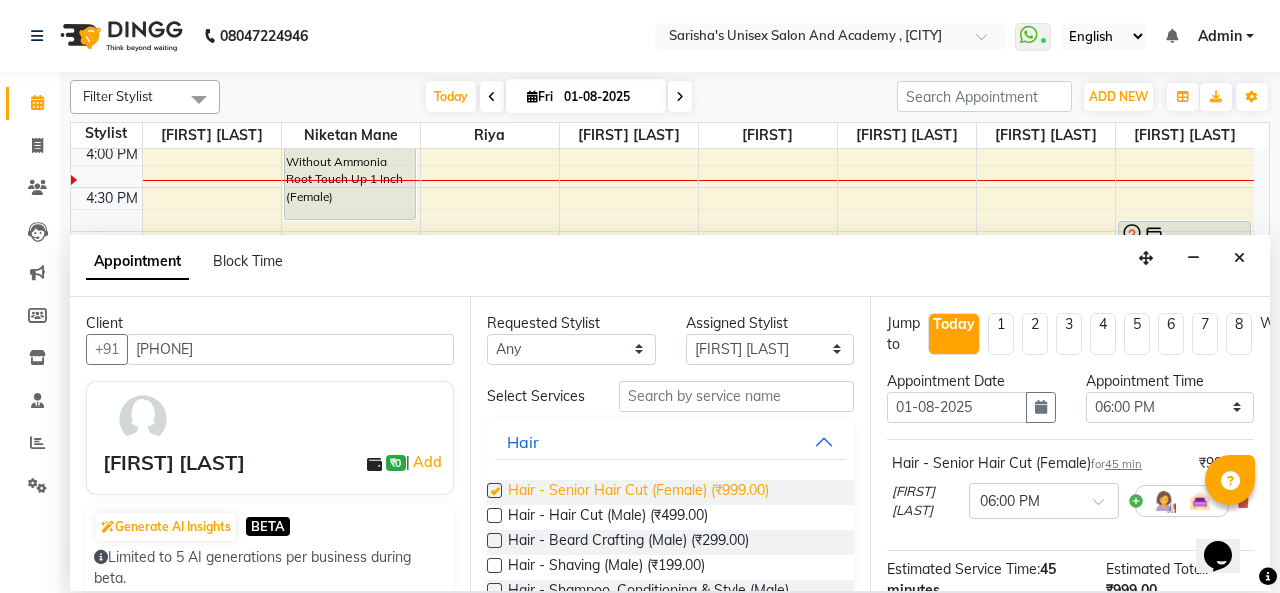 checkbox on "false" 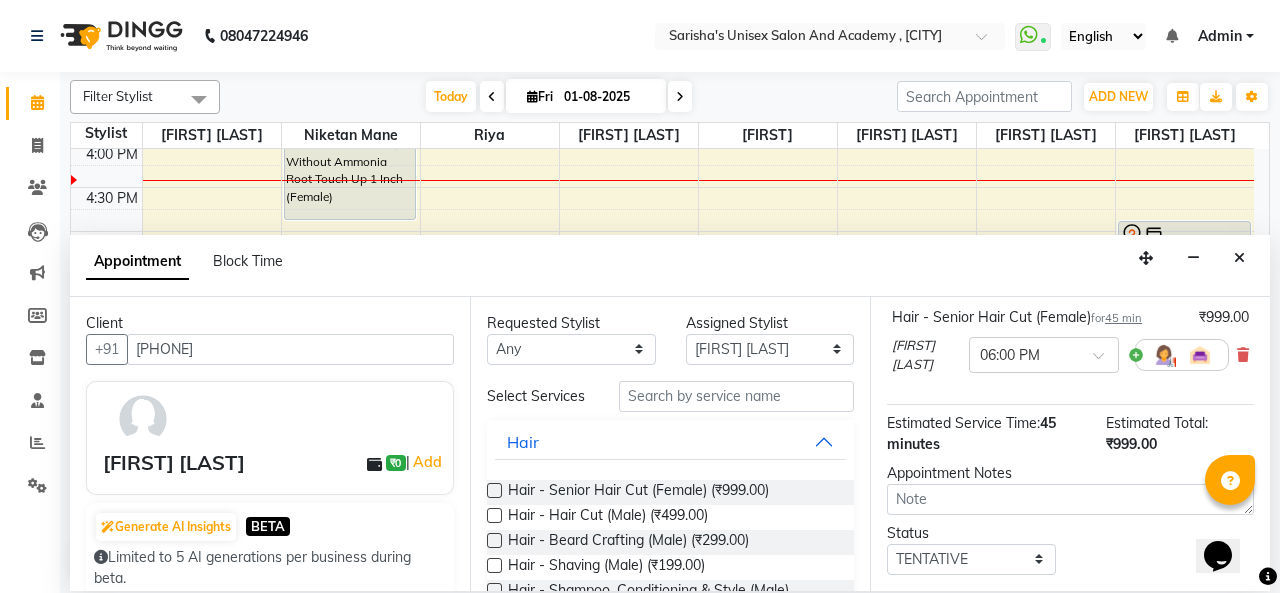 scroll, scrollTop: 270, scrollLeft: 0, axis: vertical 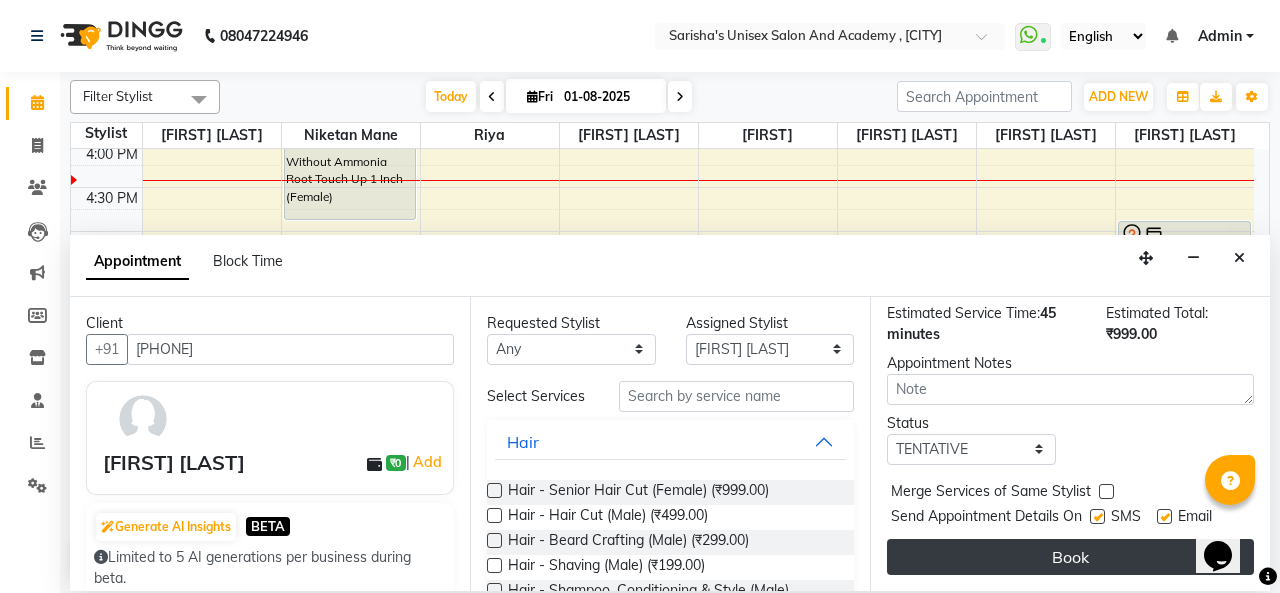 click on "Book" at bounding box center [1070, 557] 